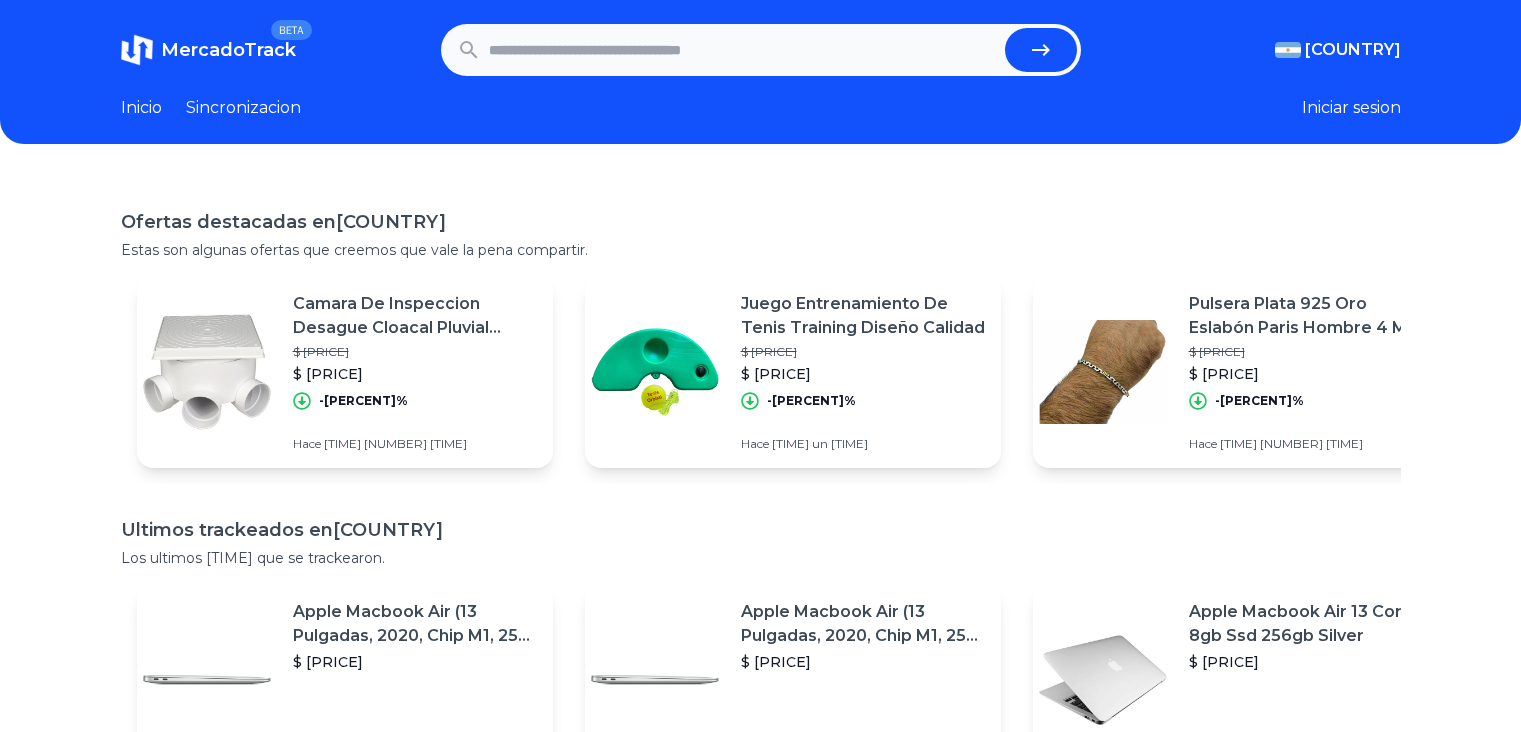 scroll, scrollTop: 0, scrollLeft: 0, axis: both 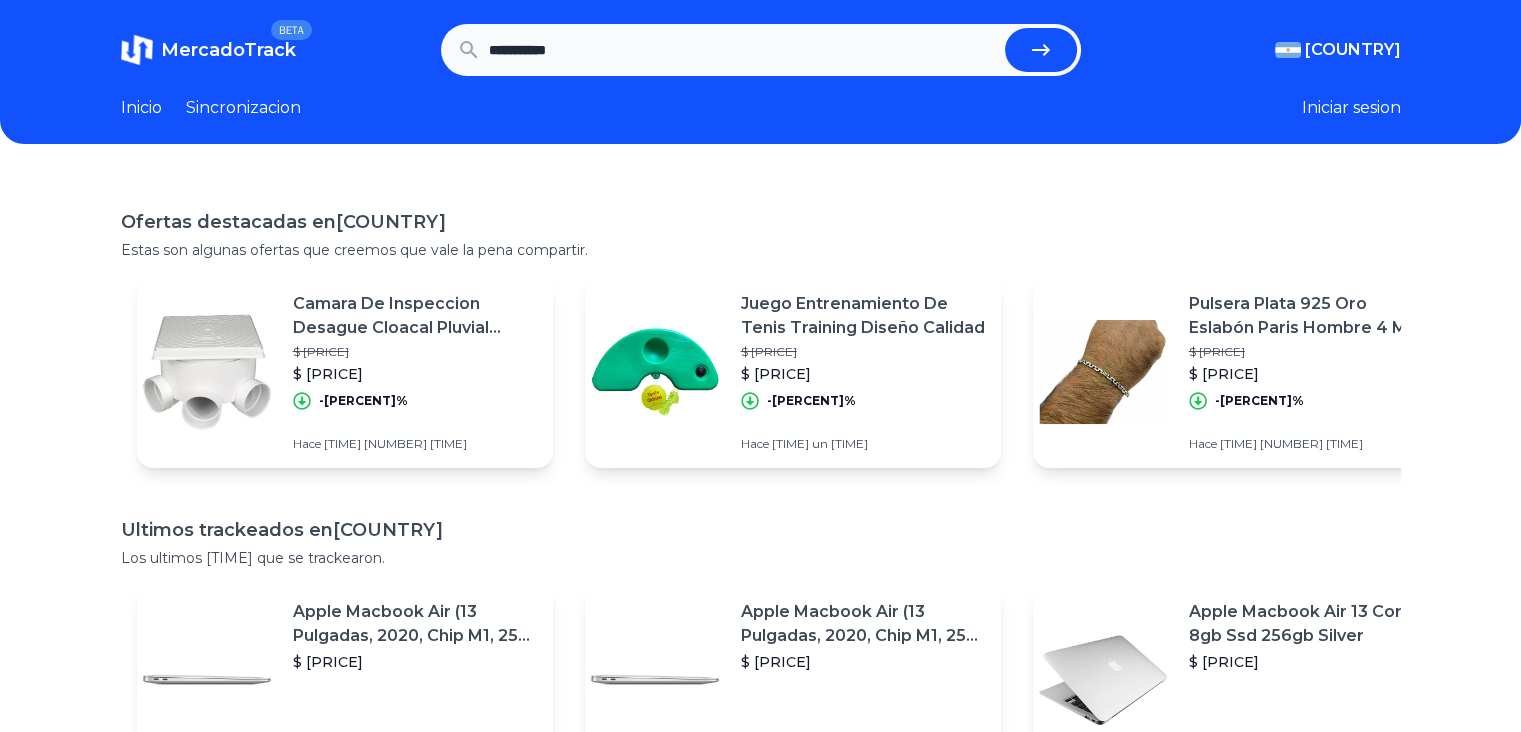 type on "**********" 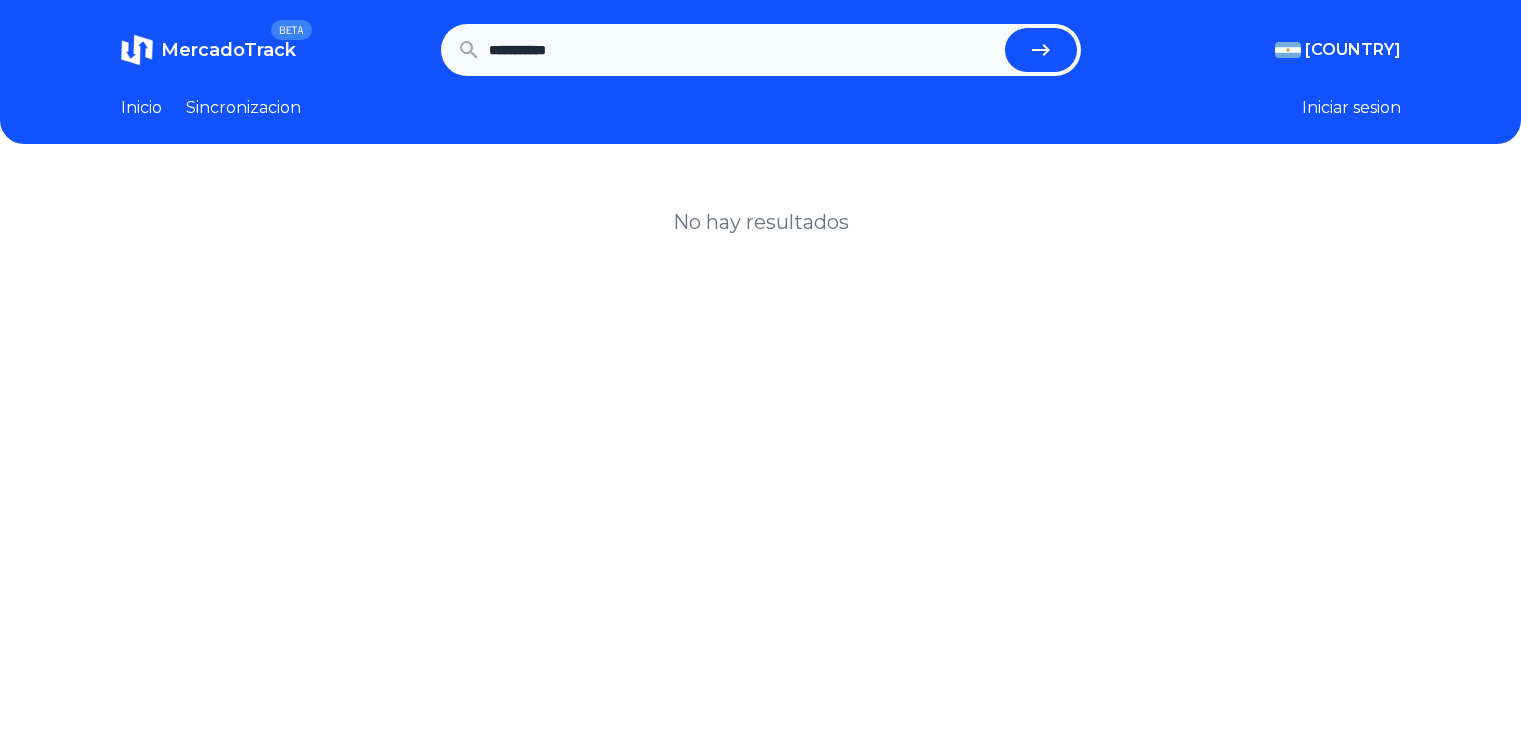 scroll, scrollTop: 0, scrollLeft: 0, axis: both 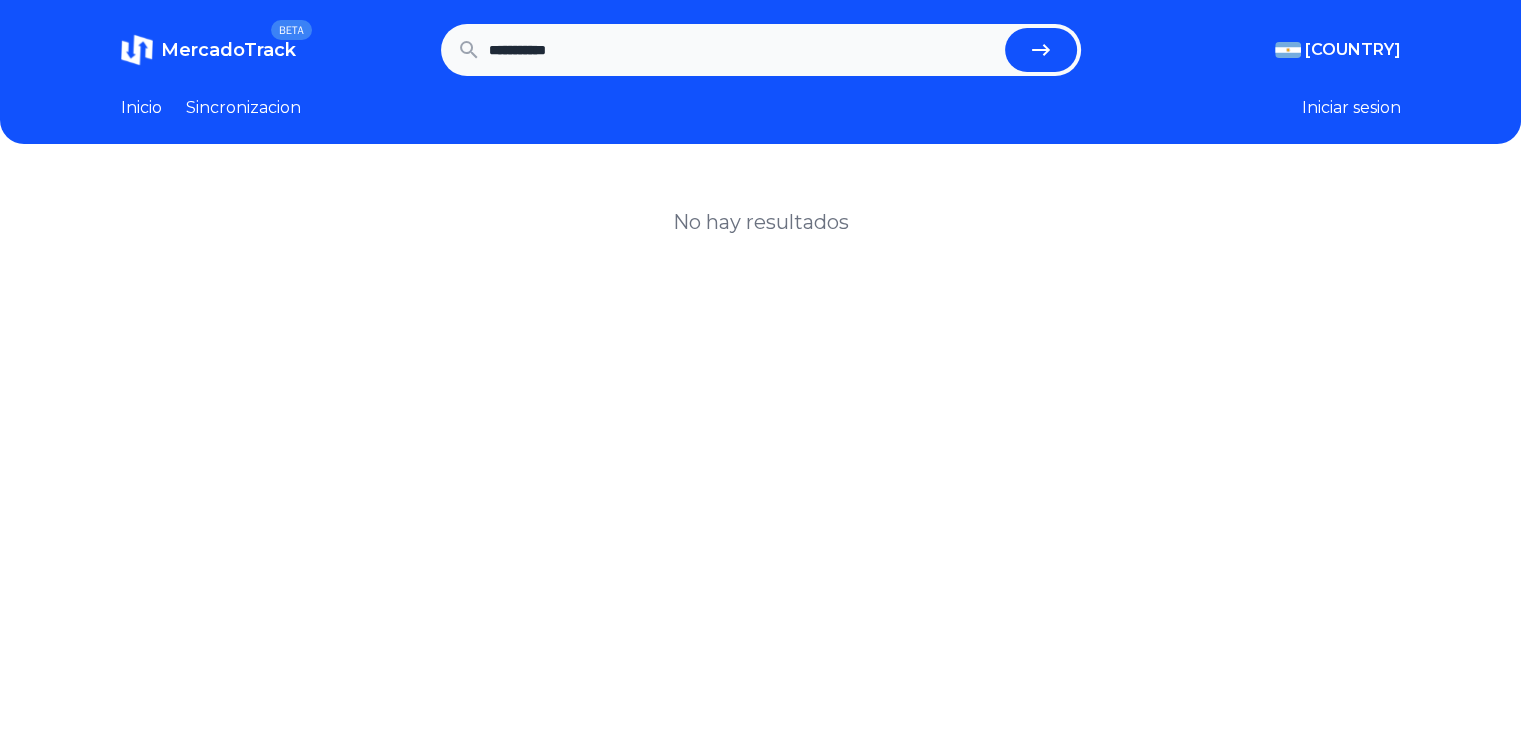 click on "**********" at bounding box center [743, 50] 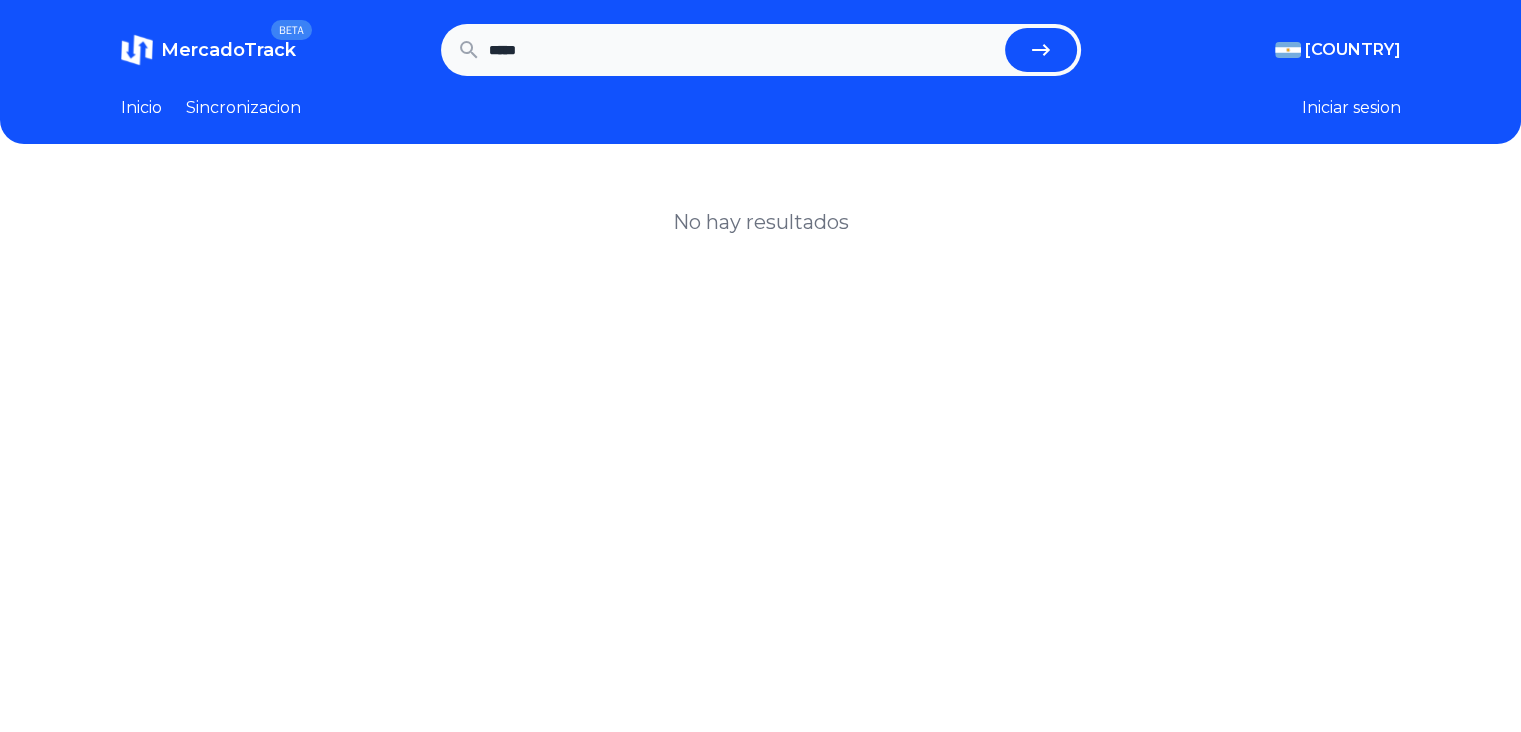 type on "*****" 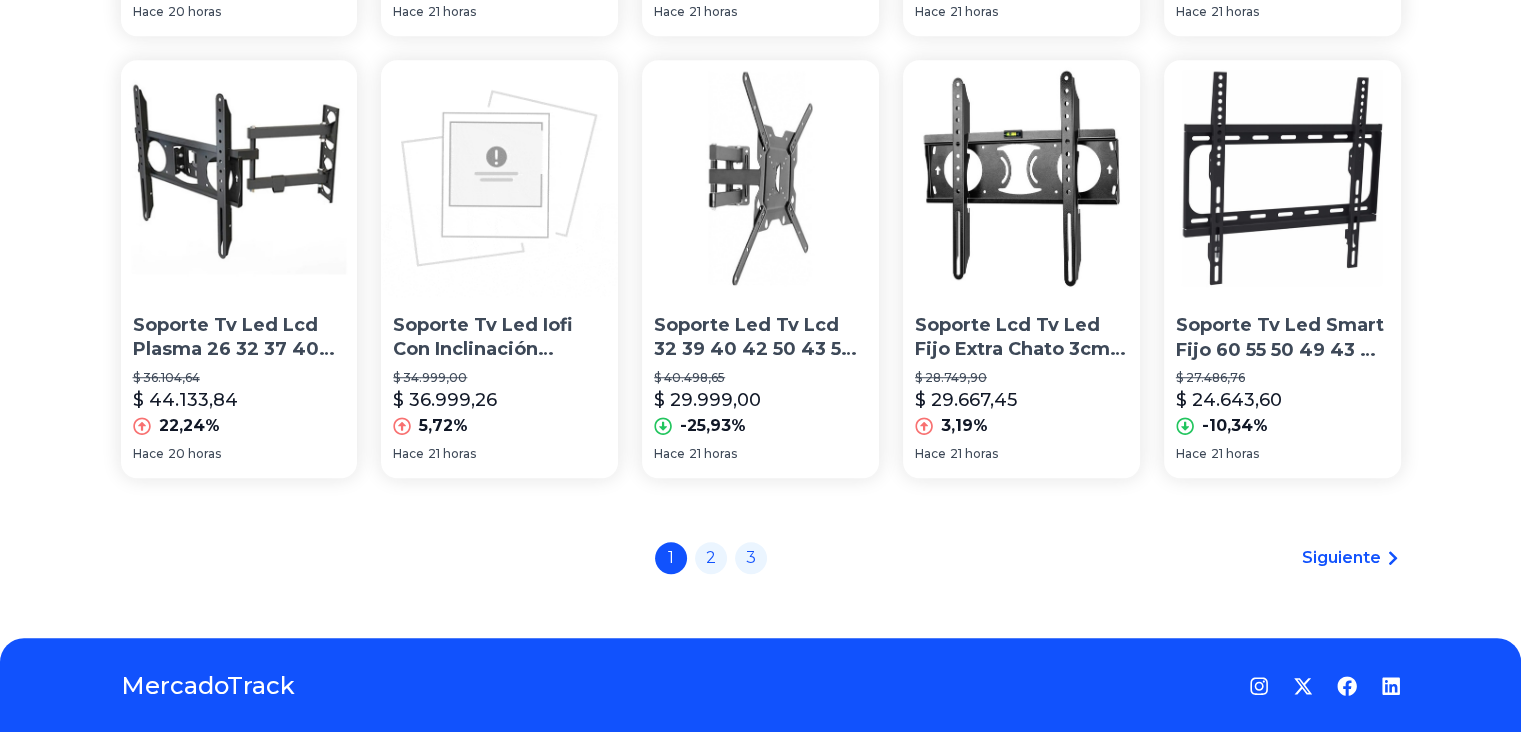 scroll, scrollTop: 1533, scrollLeft: 0, axis: vertical 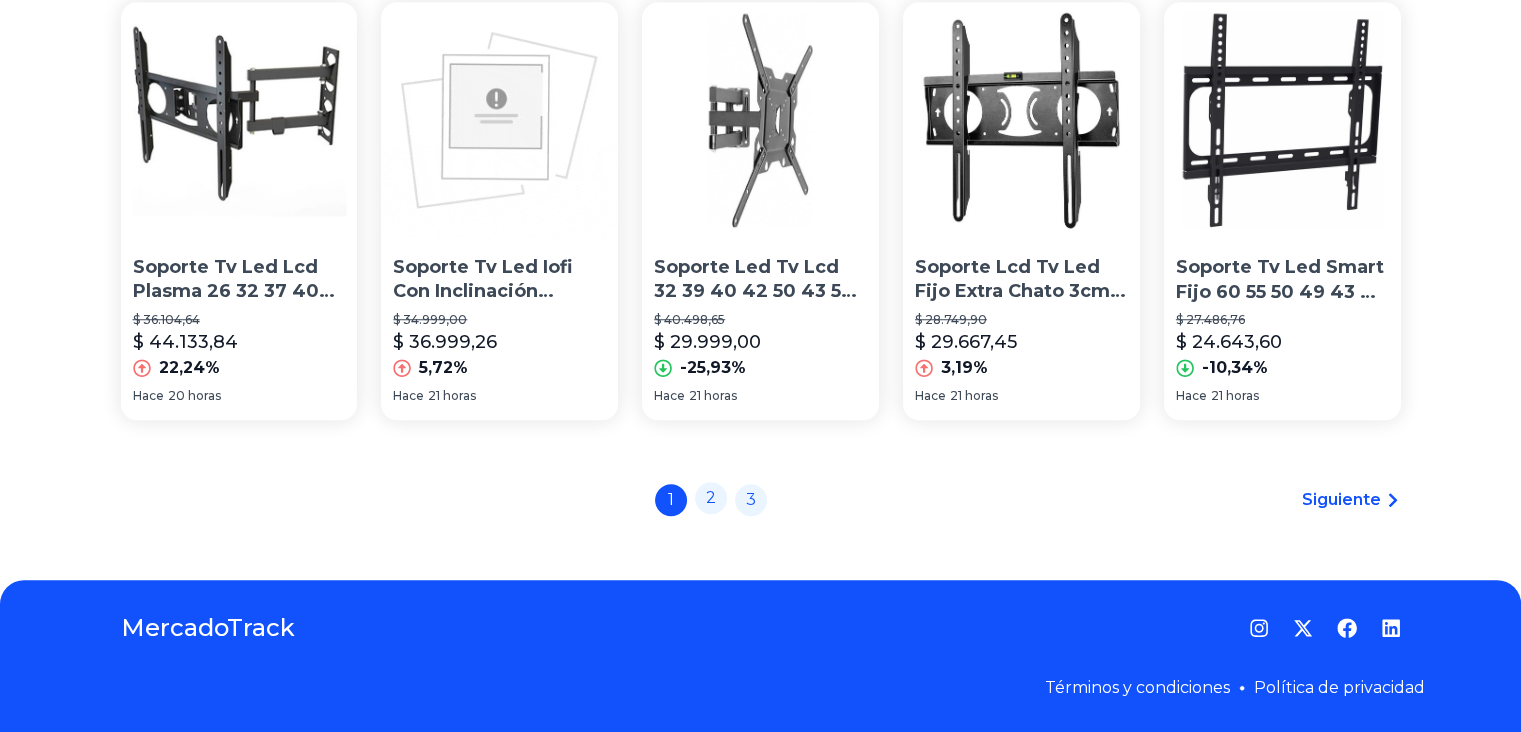 click on "2" at bounding box center (711, 498) 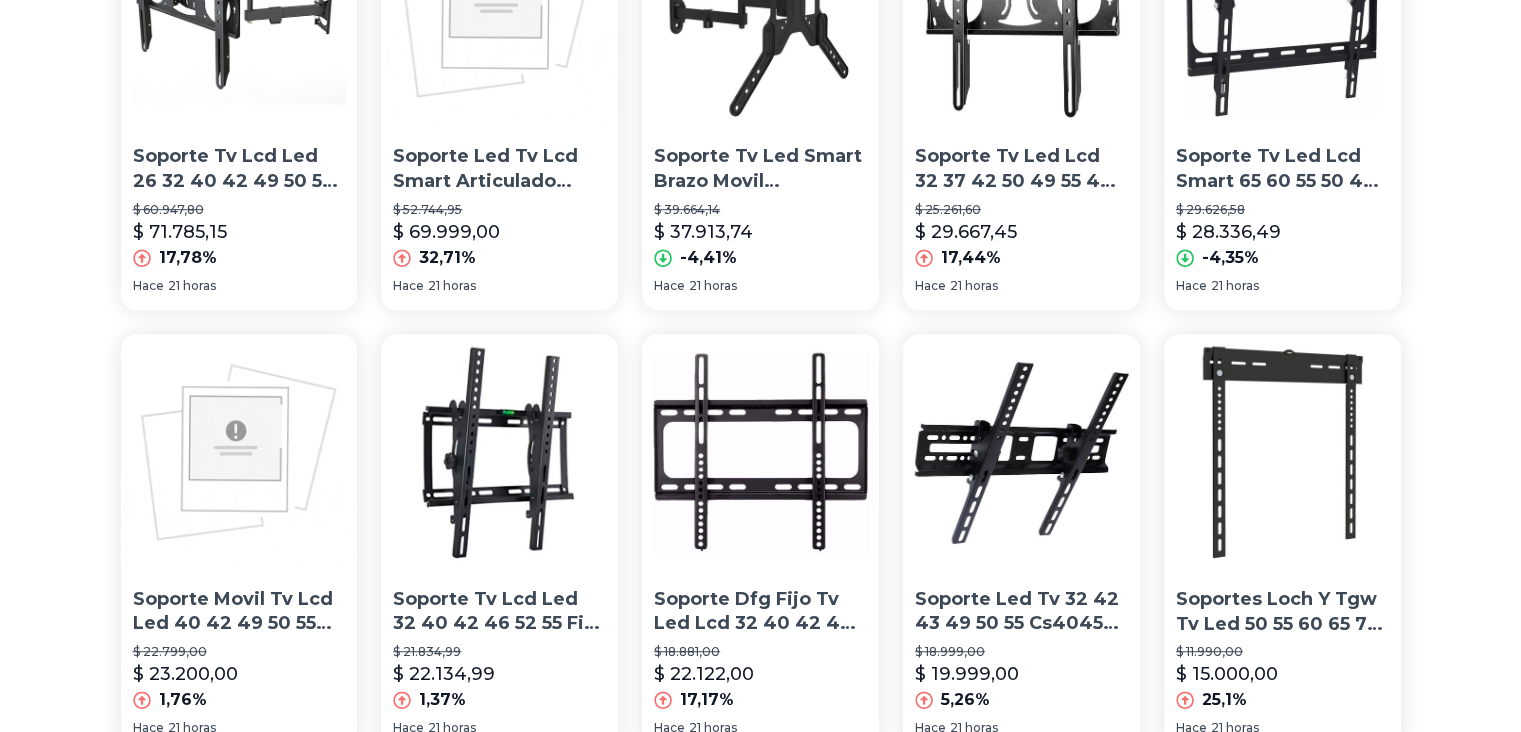 scroll, scrollTop: 1533, scrollLeft: 0, axis: vertical 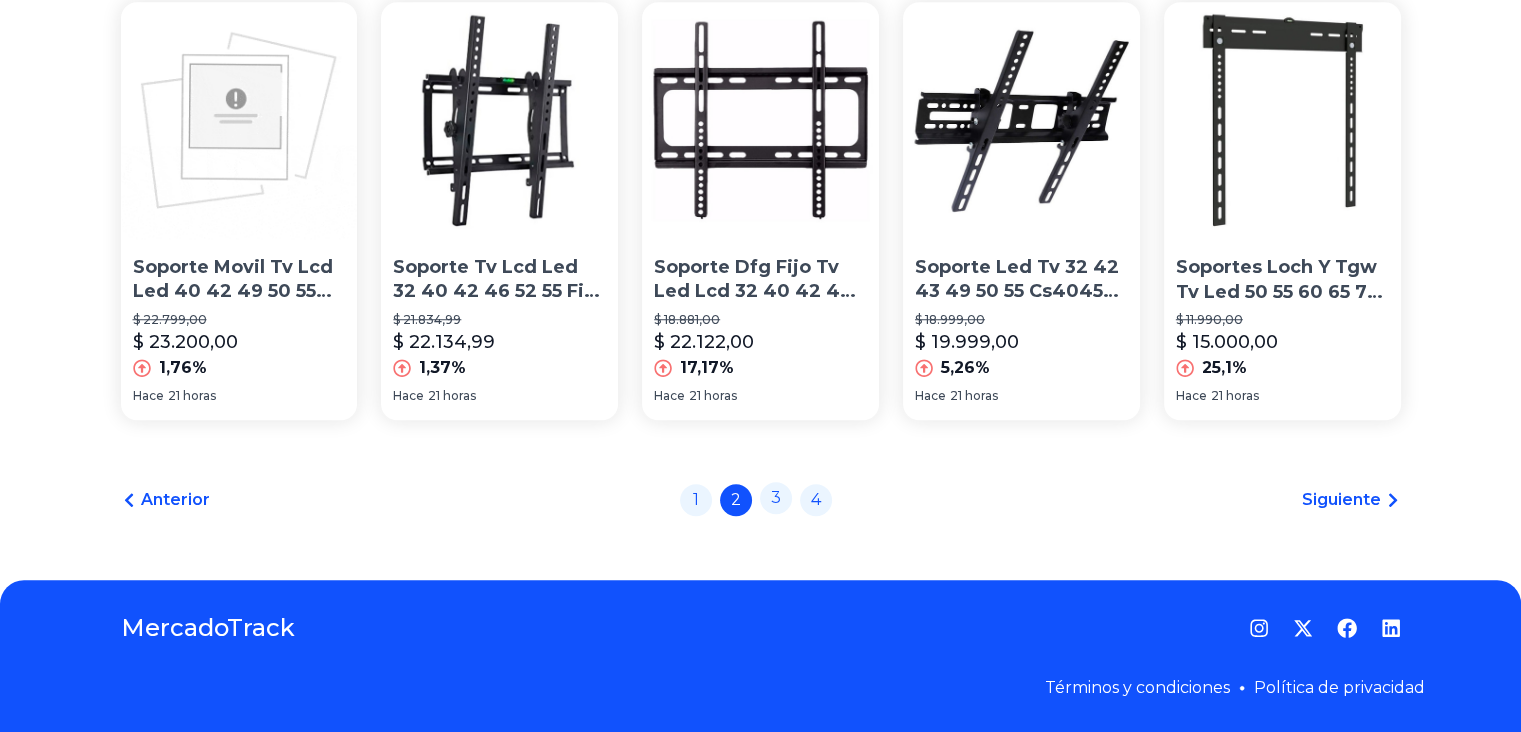 click on "3" at bounding box center (776, 498) 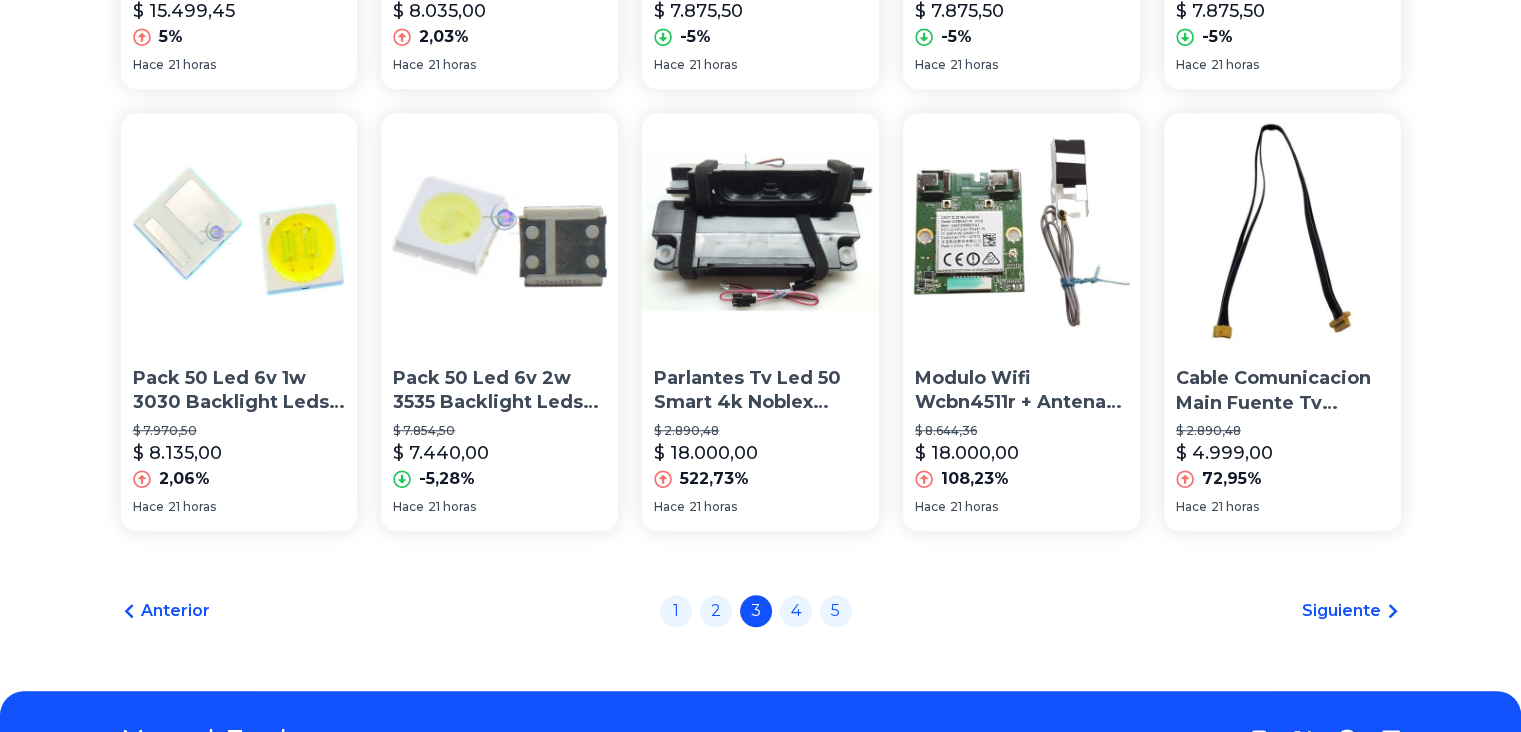 scroll, scrollTop: 1500, scrollLeft: 0, axis: vertical 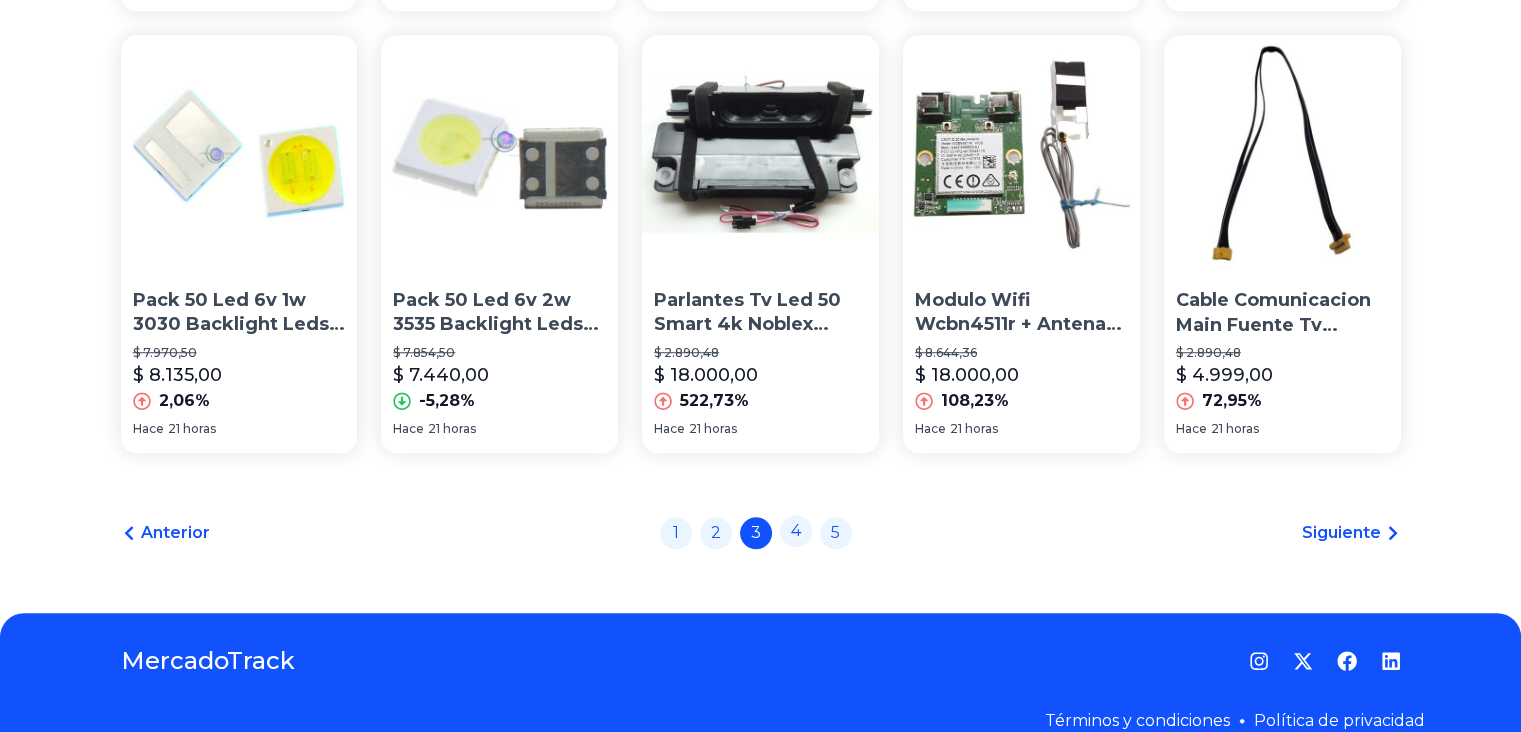 click on "4" at bounding box center (796, 531) 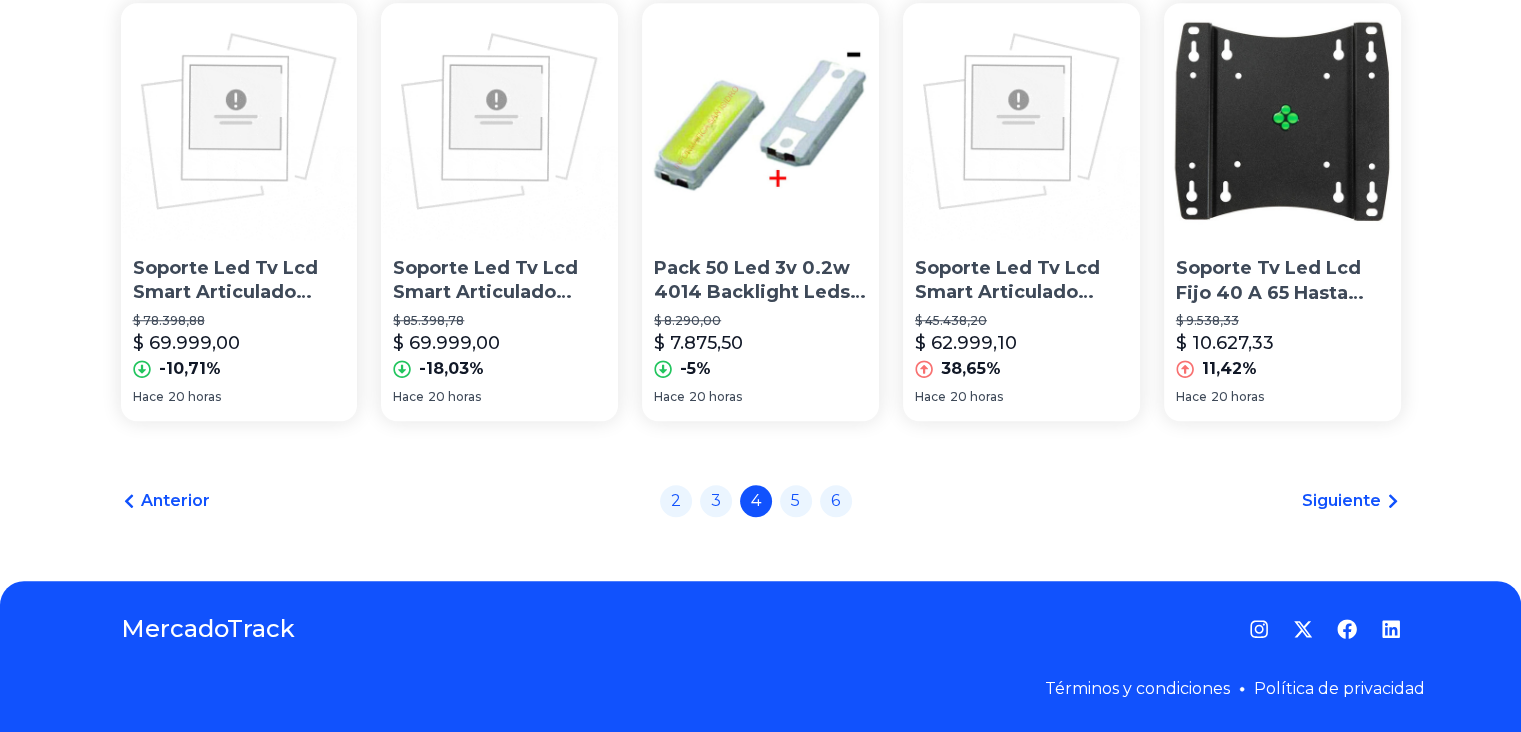 scroll, scrollTop: 1533, scrollLeft: 0, axis: vertical 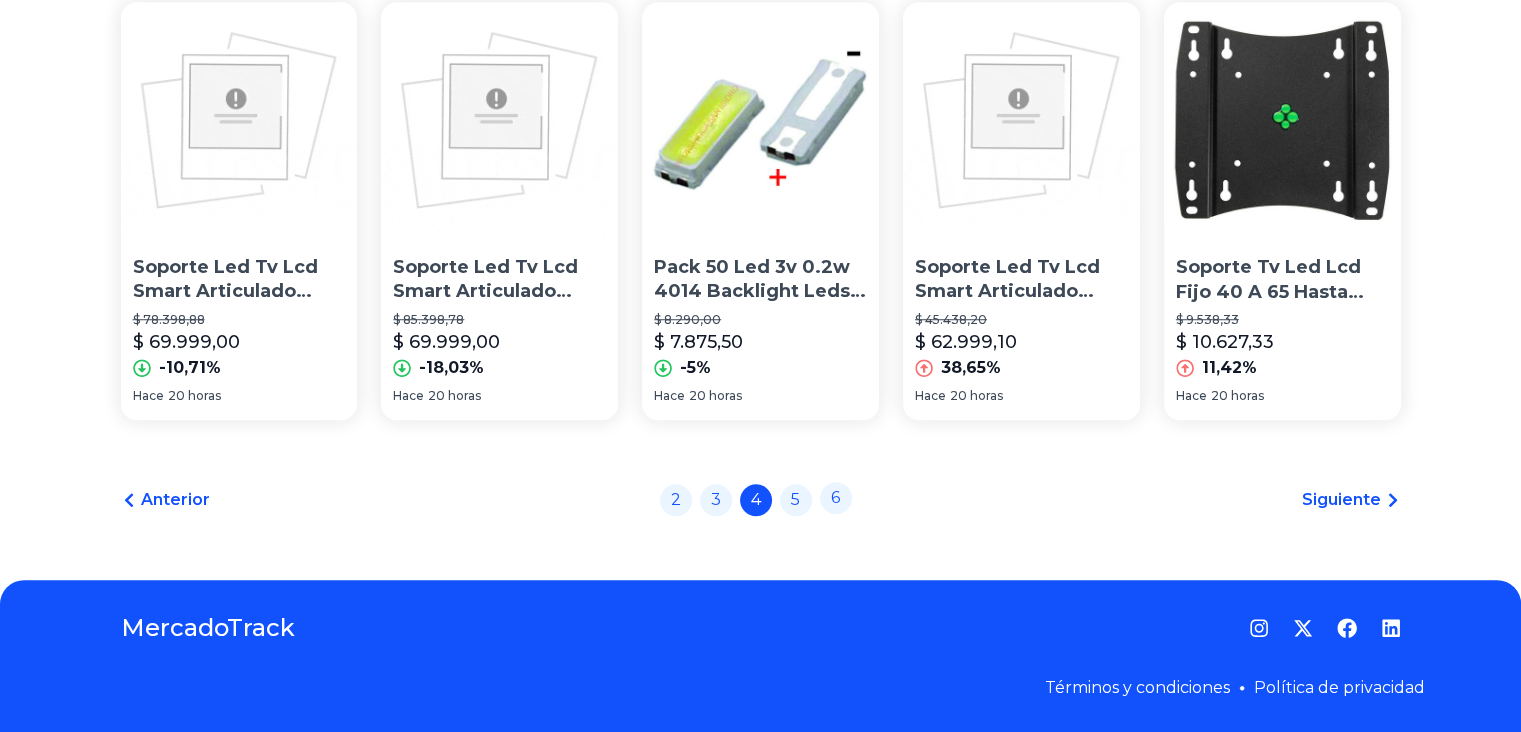 click on "6" at bounding box center (836, 498) 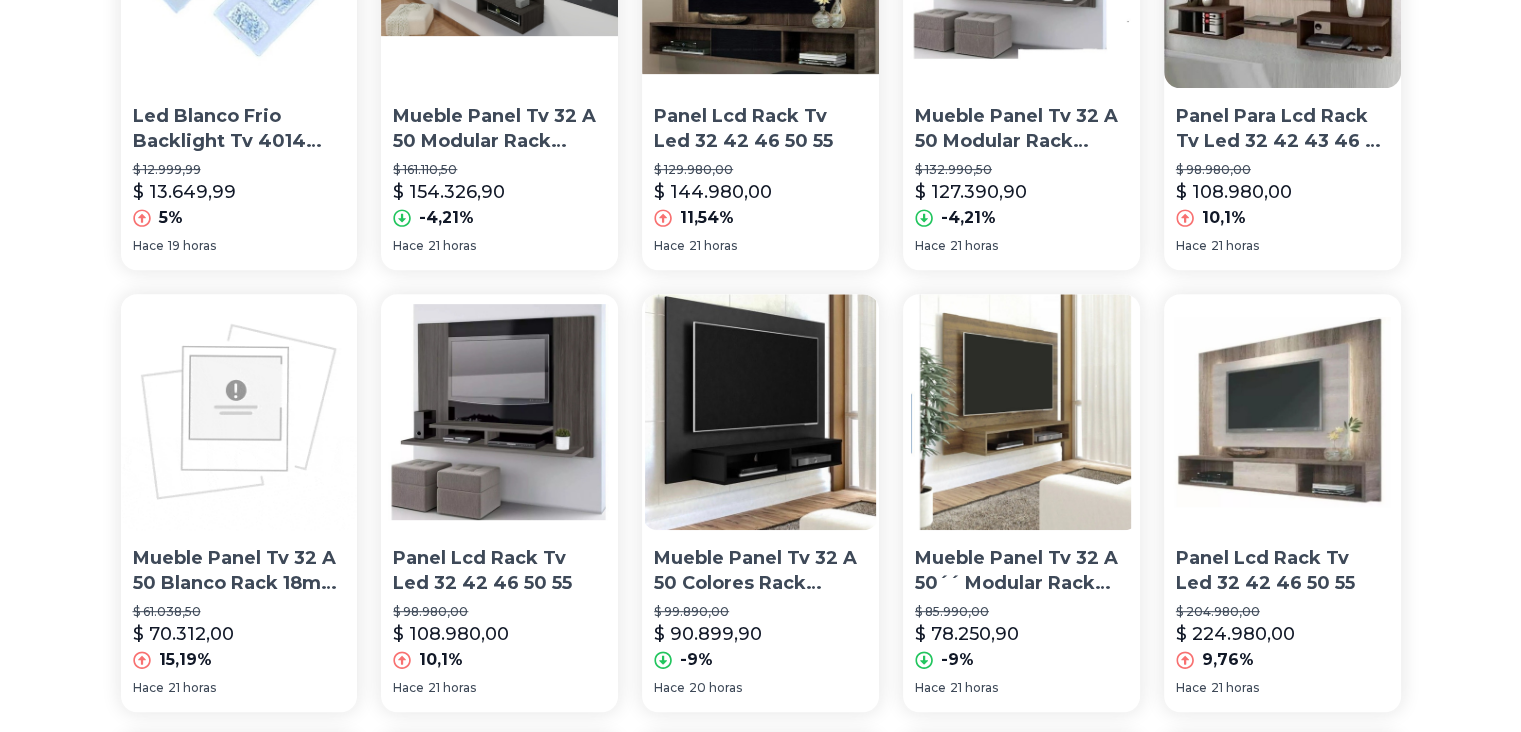 scroll, scrollTop: 800, scrollLeft: 0, axis: vertical 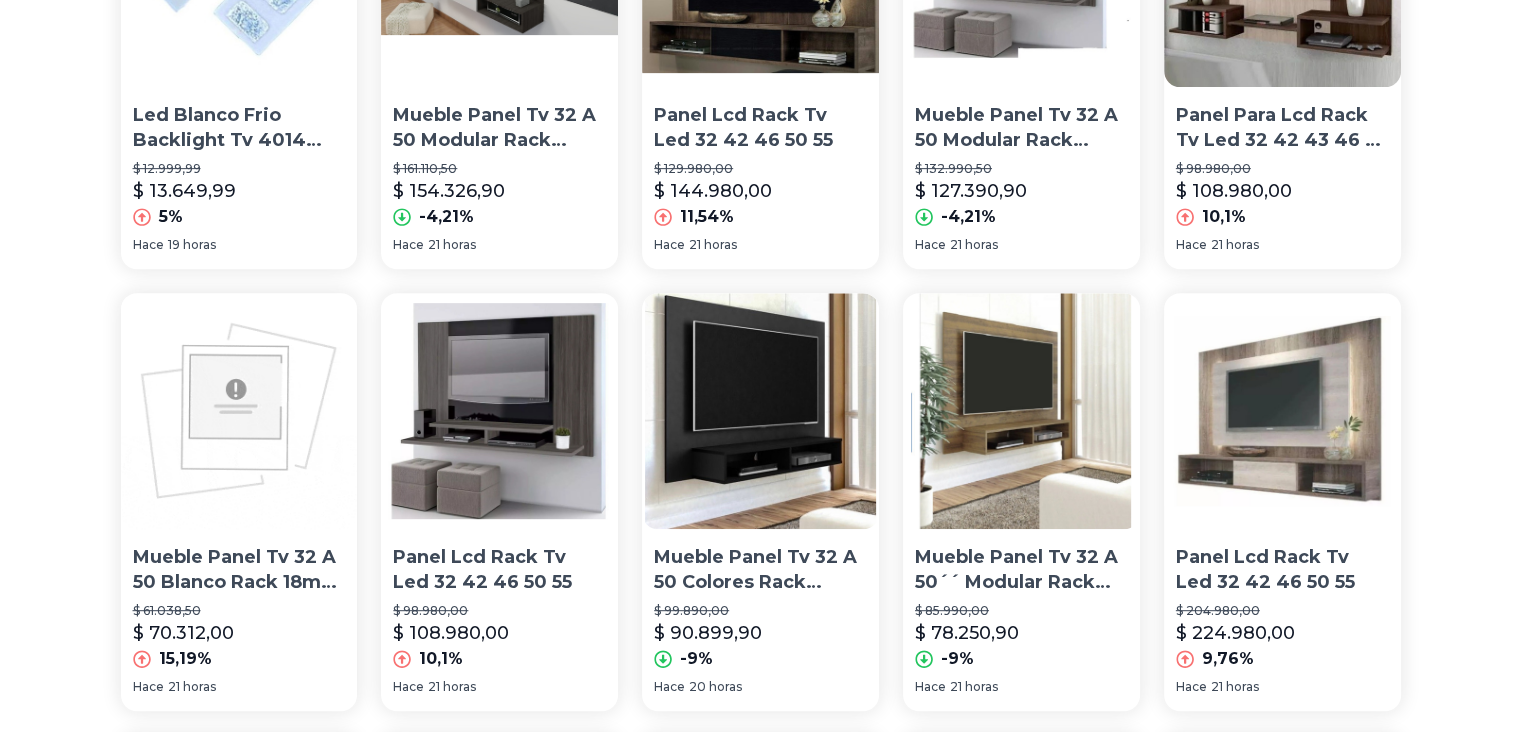 click at bounding box center (499, 411) 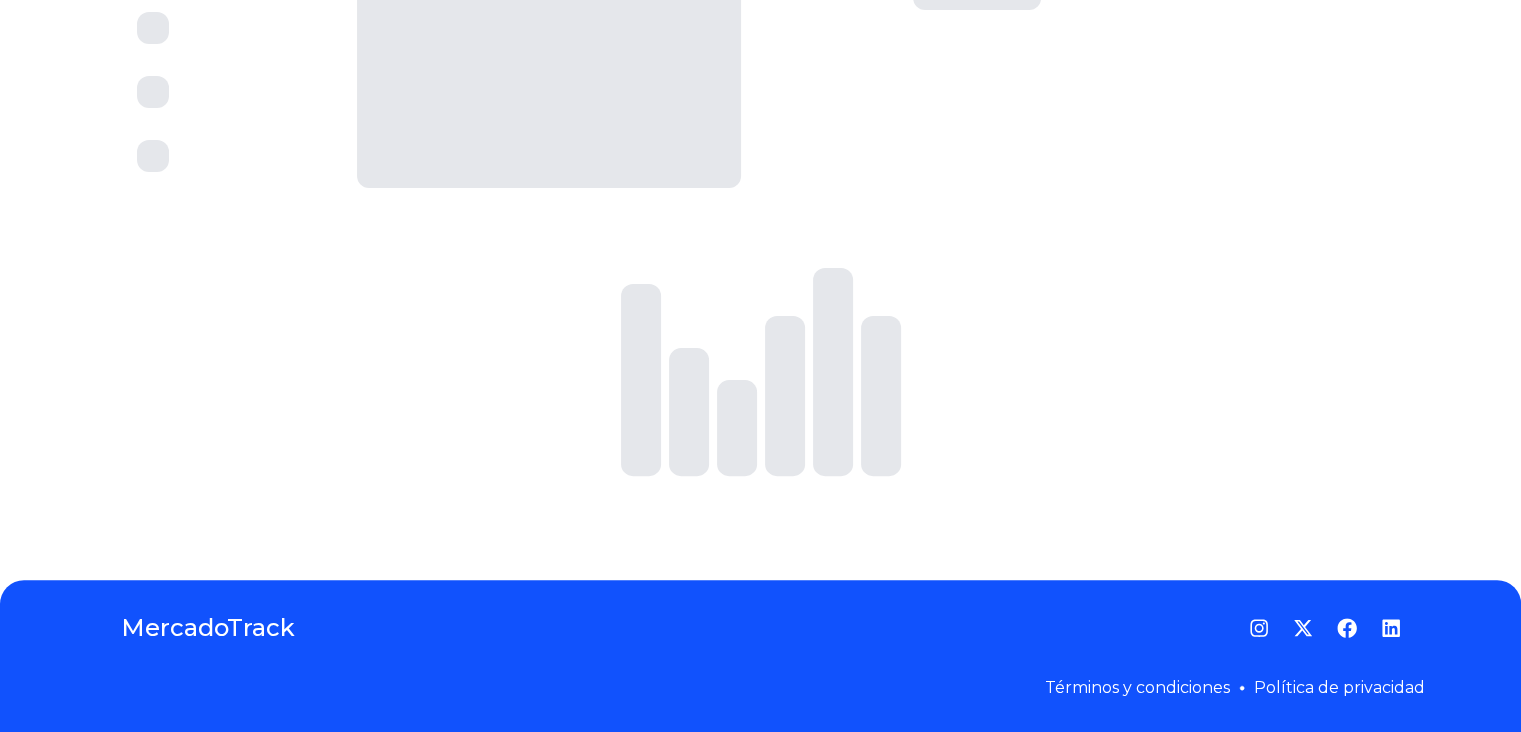 scroll, scrollTop: 0, scrollLeft: 0, axis: both 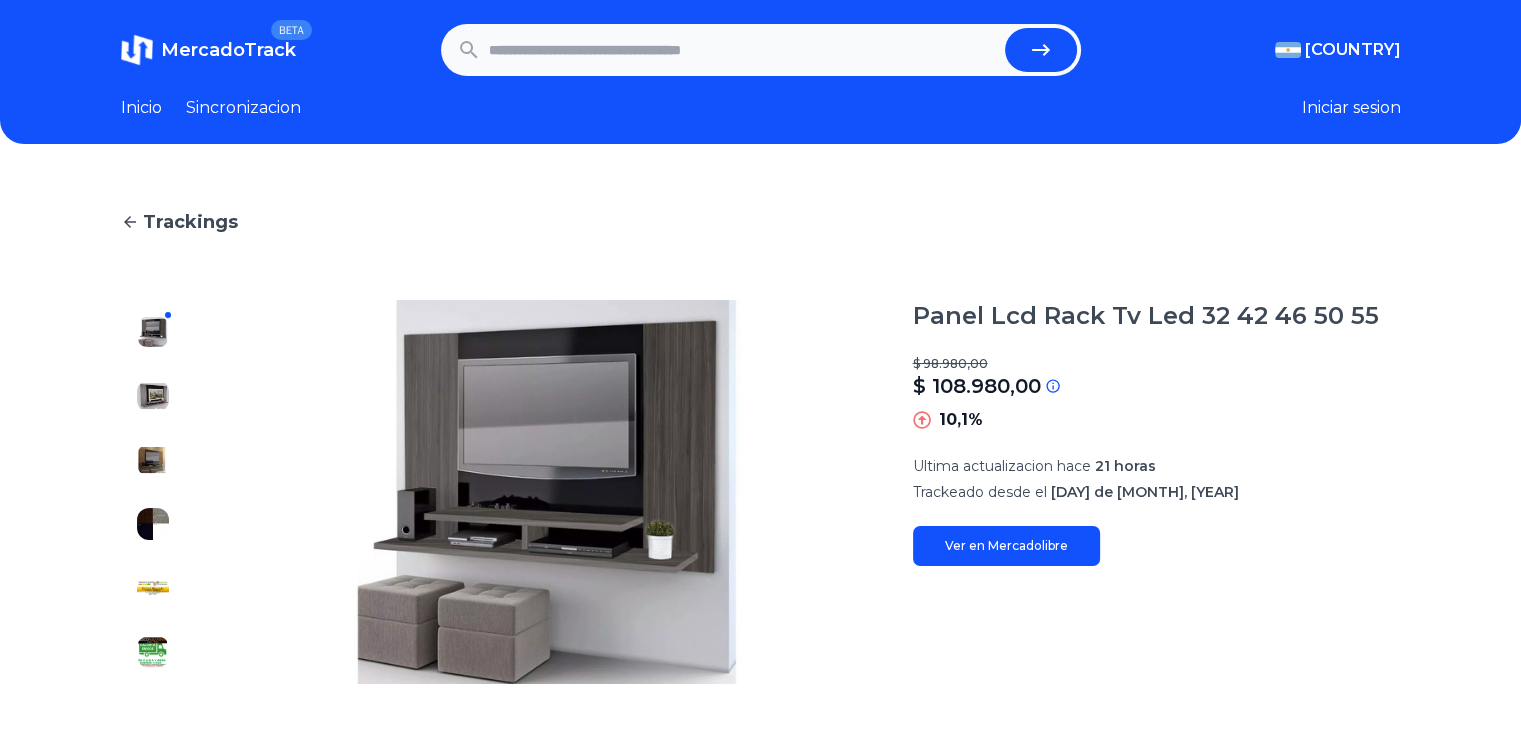 click at bounding box center (153, 396) 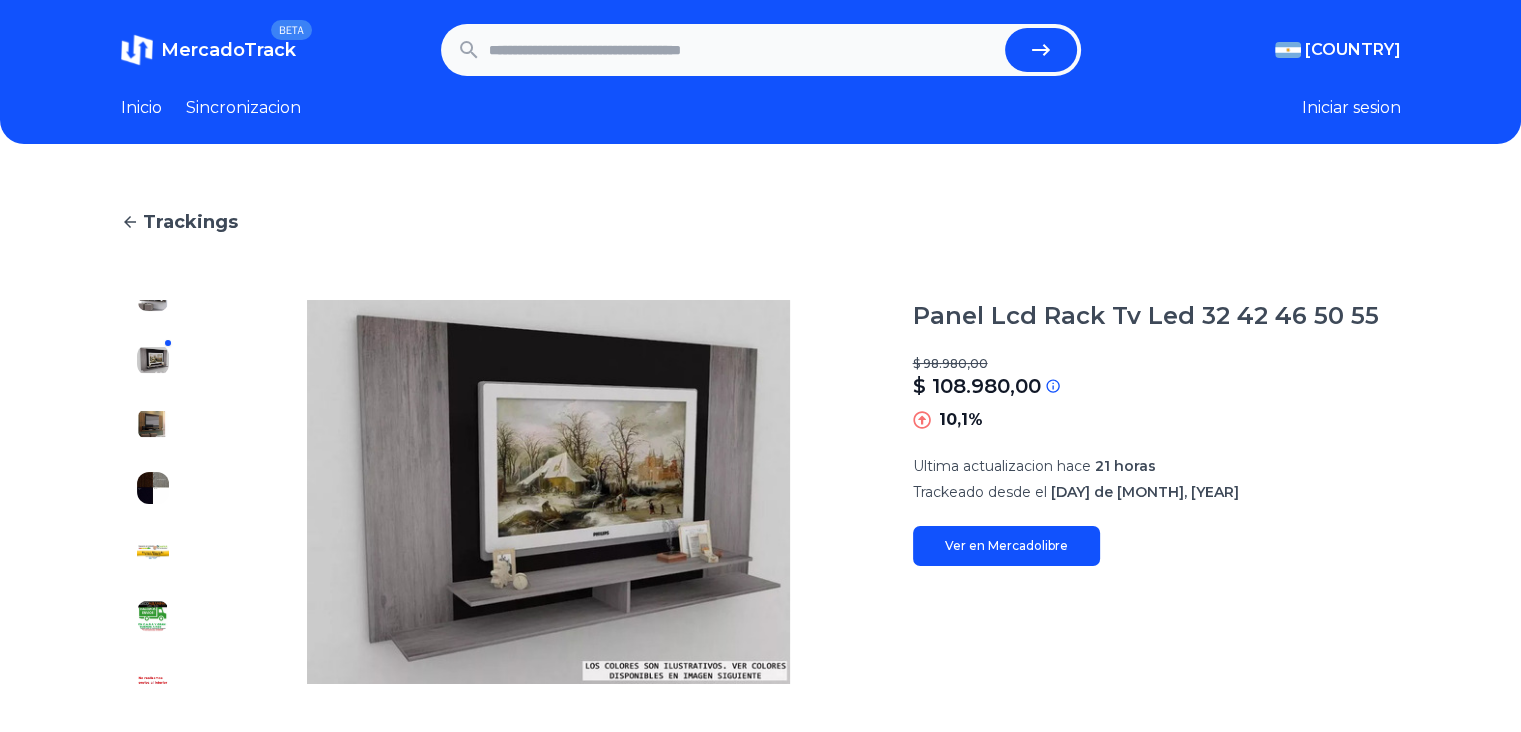 scroll, scrollTop: 64, scrollLeft: 0, axis: vertical 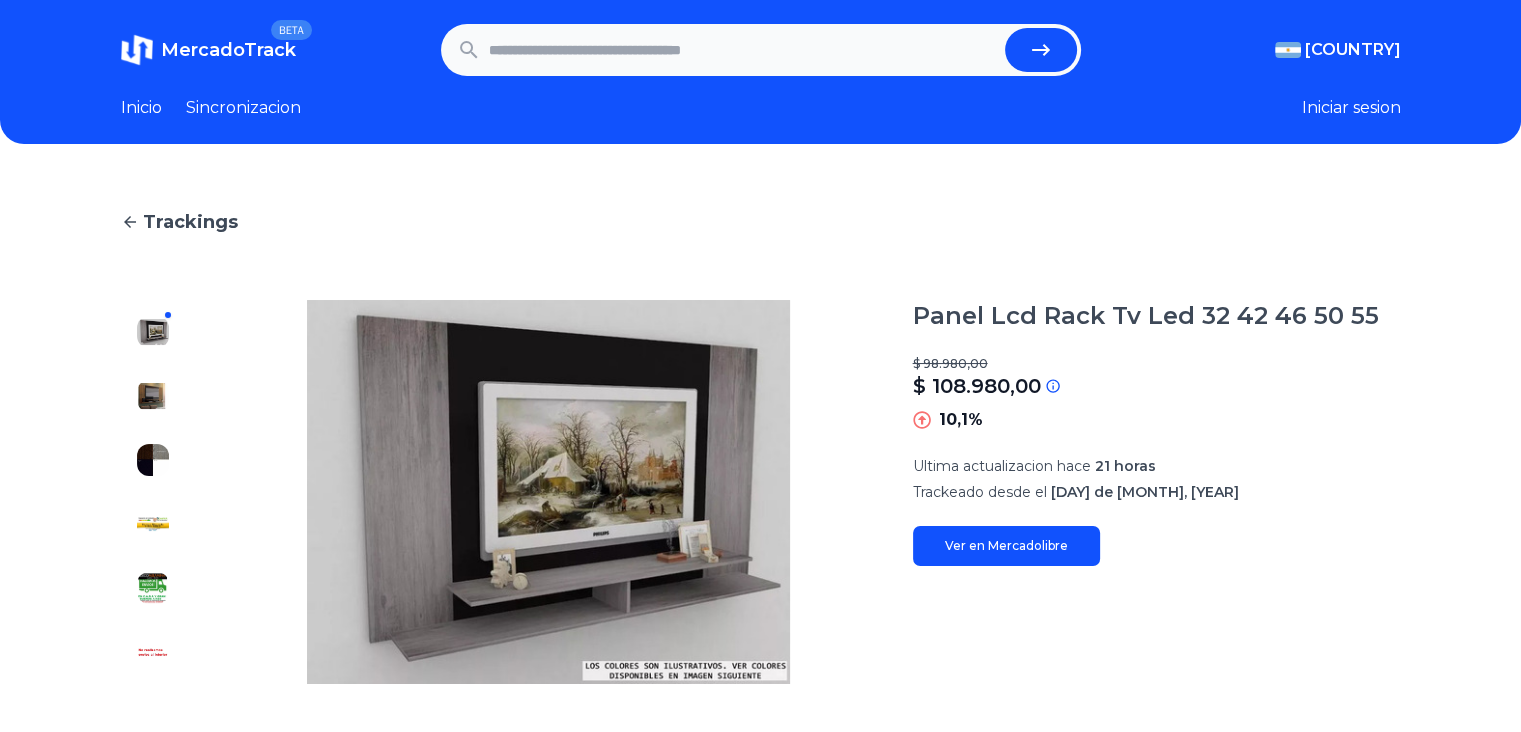 click at bounding box center (153, 268) 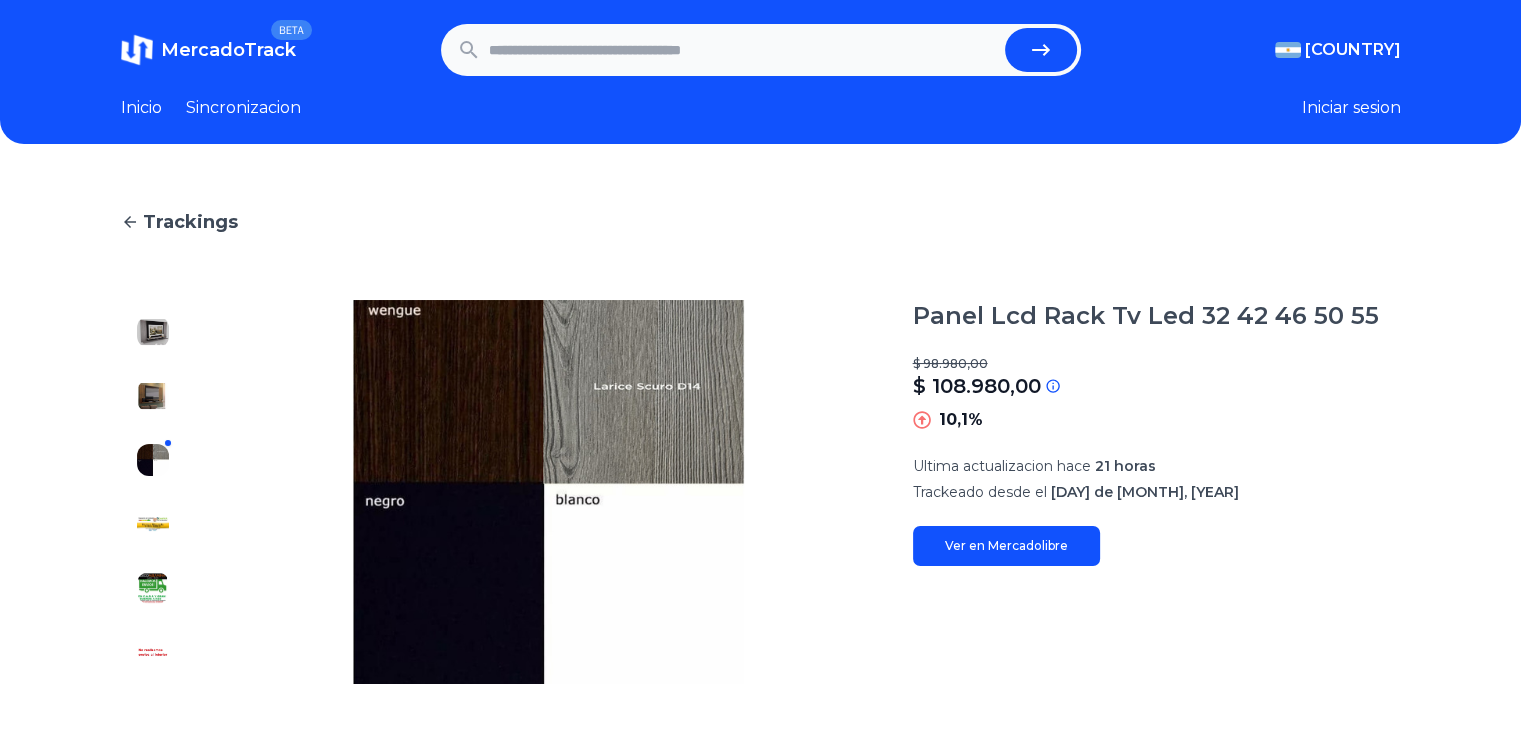 click at bounding box center [153, 268] 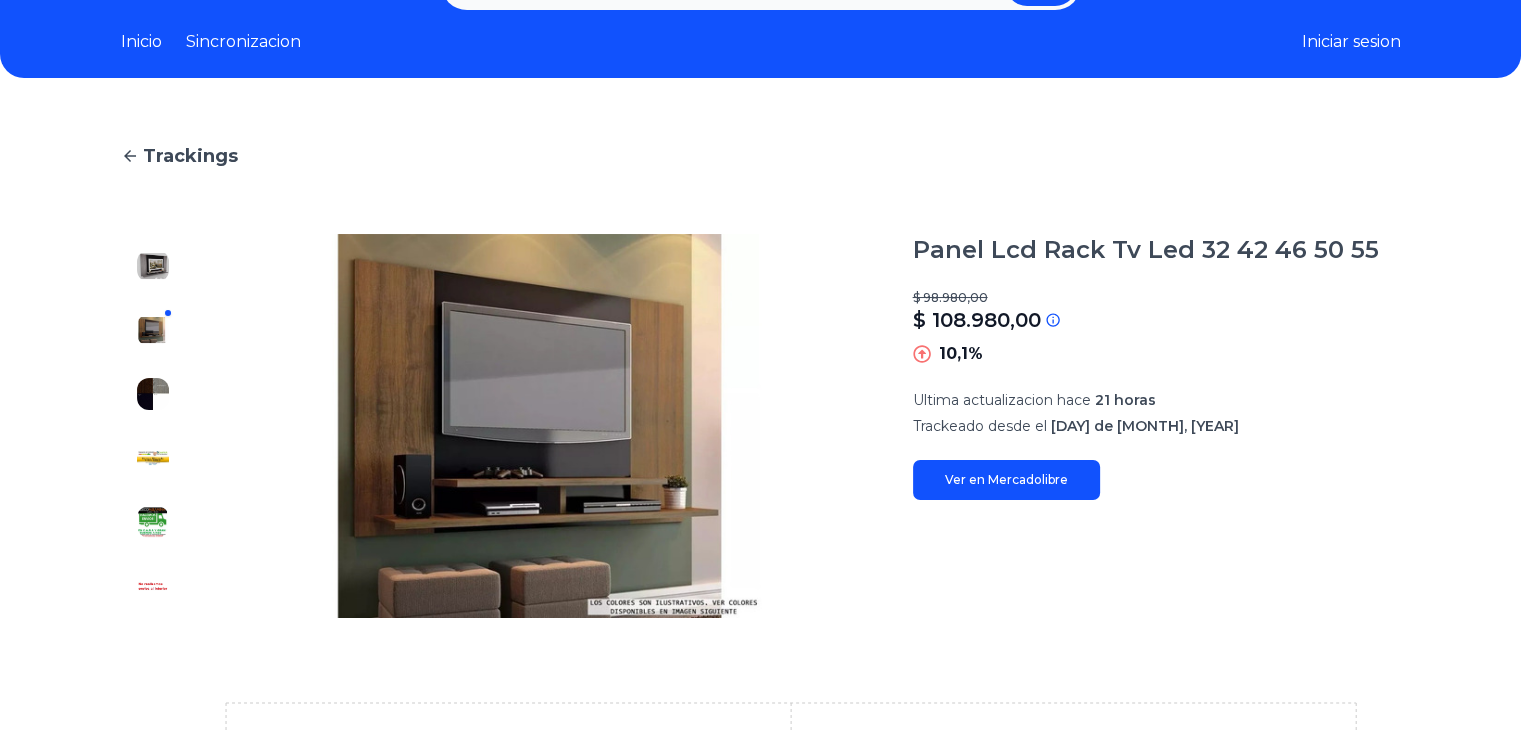scroll, scrollTop: 100, scrollLeft: 0, axis: vertical 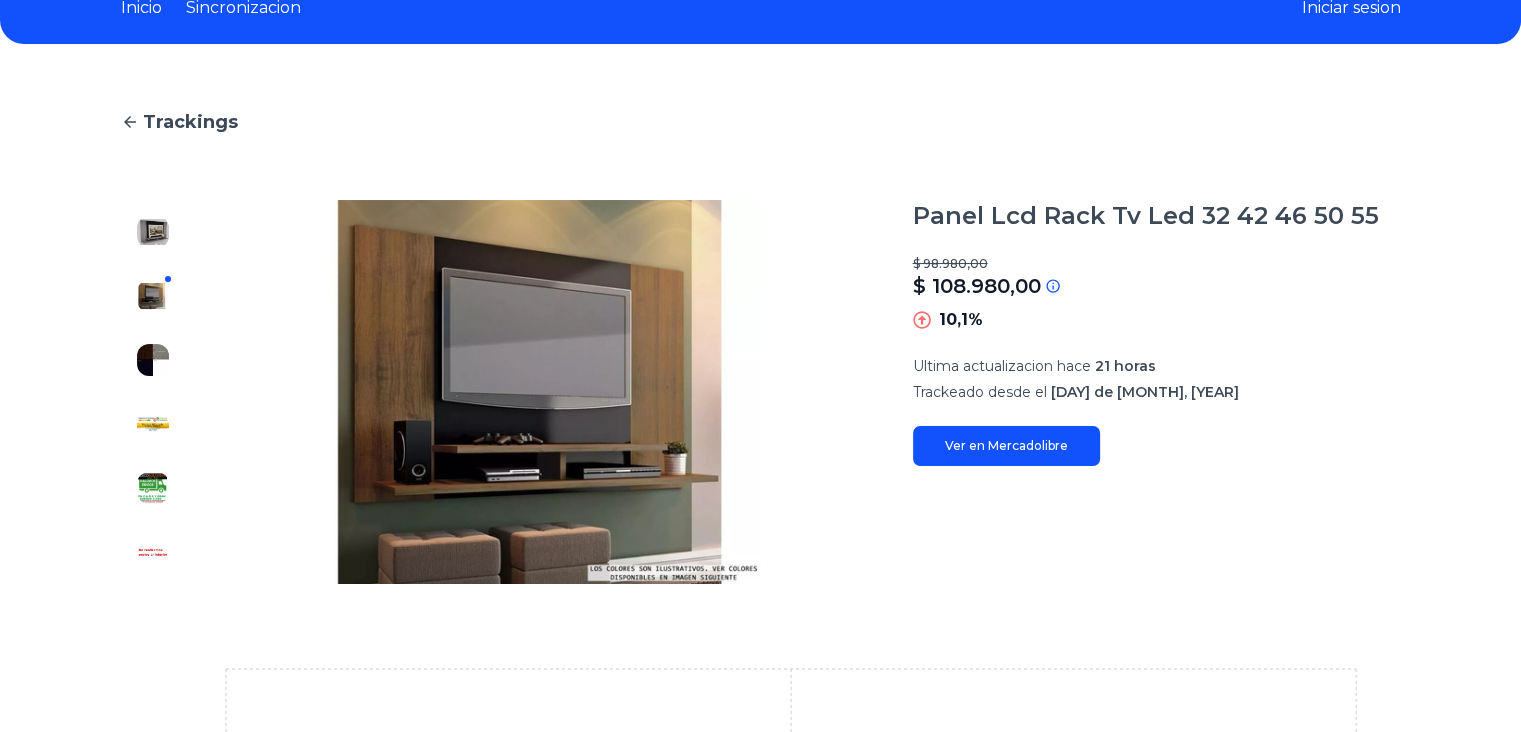 click at bounding box center (153, 168) 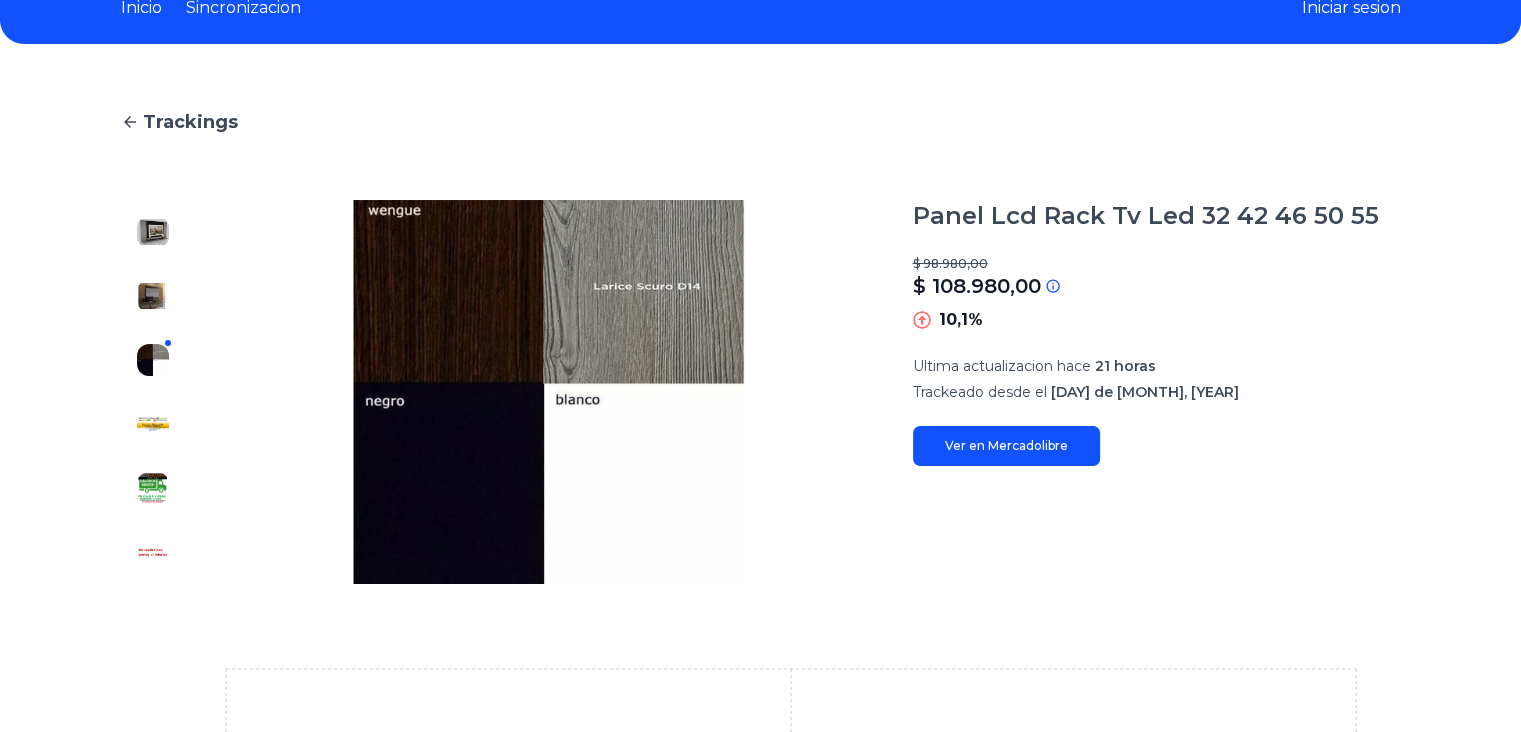click at bounding box center (153, 168) 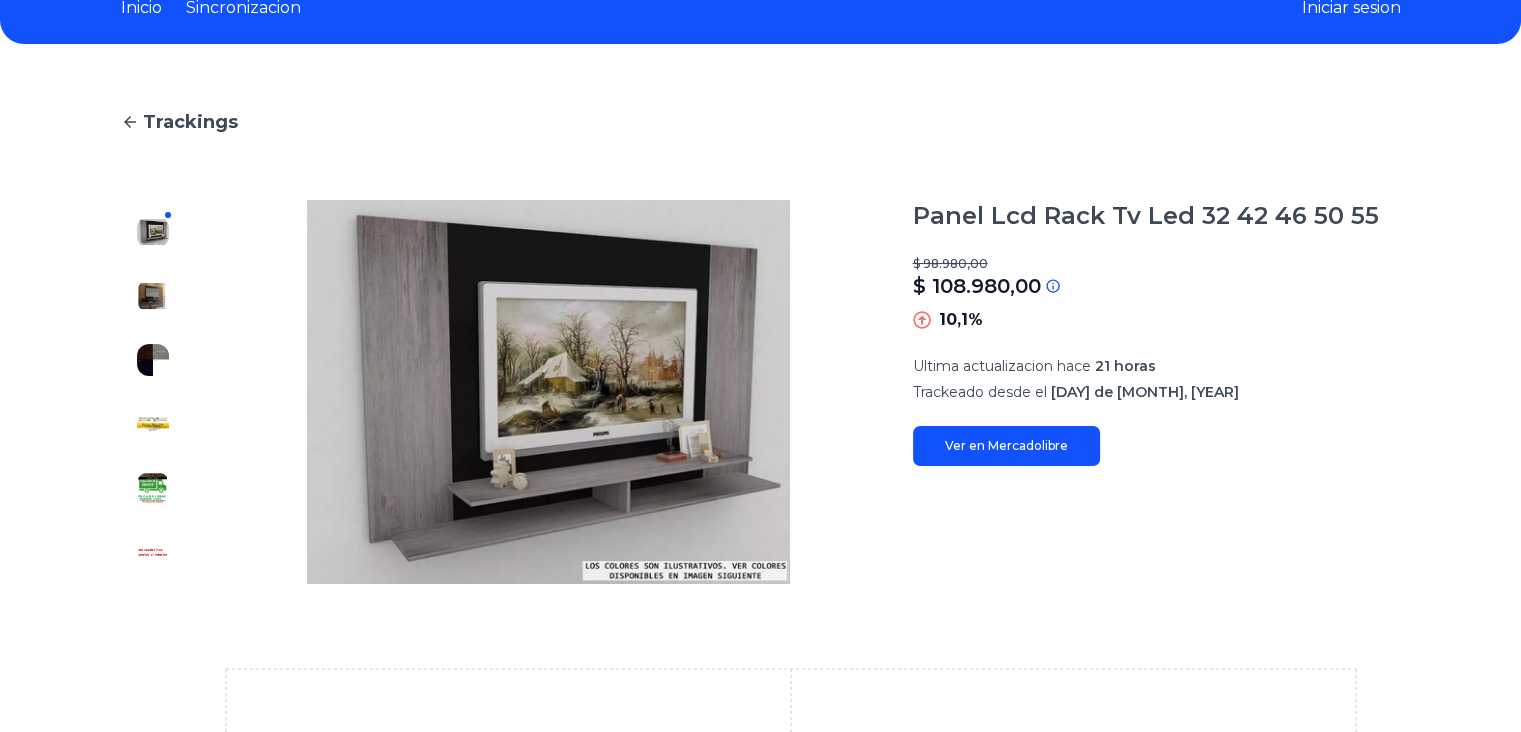 click at bounding box center (153, 168) 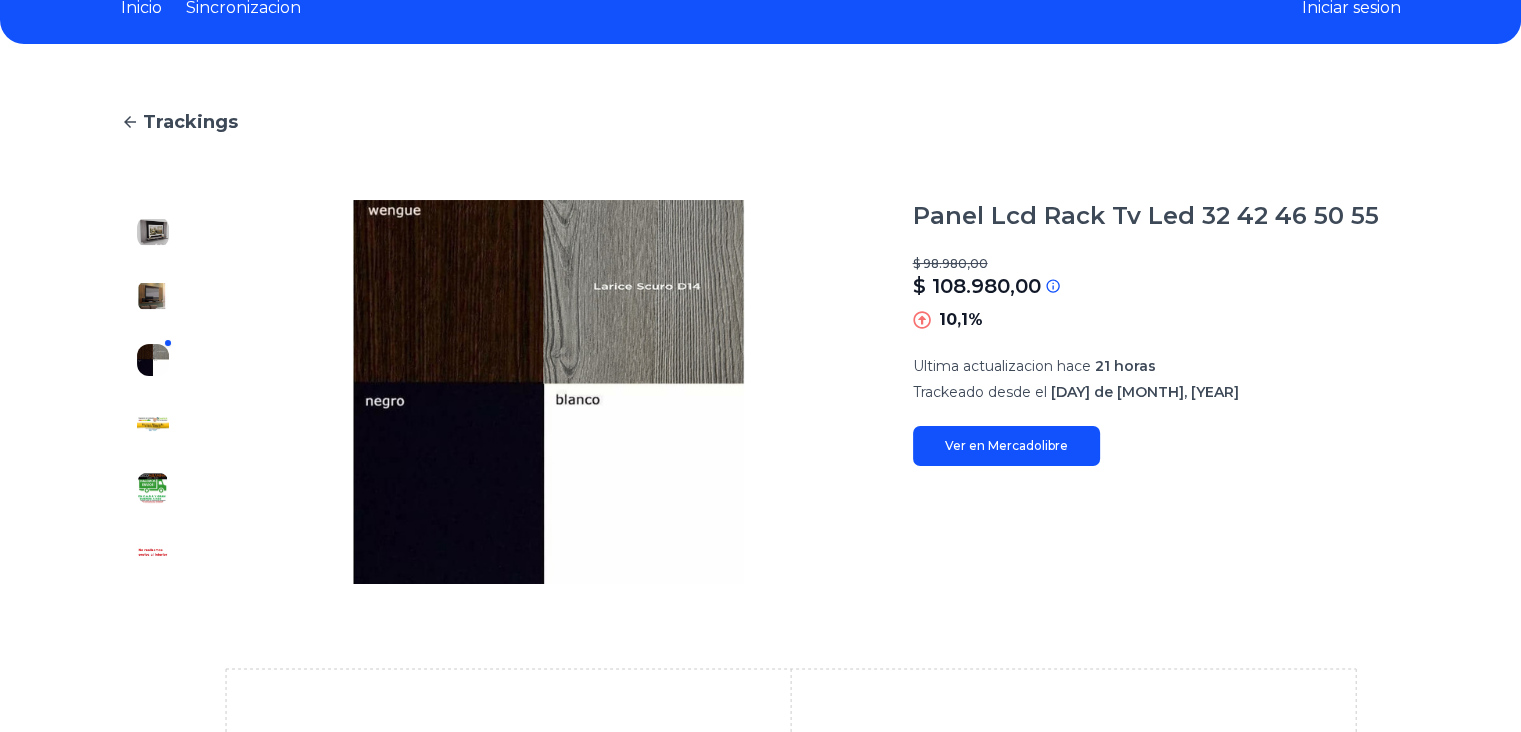 click at bounding box center [153, 168] 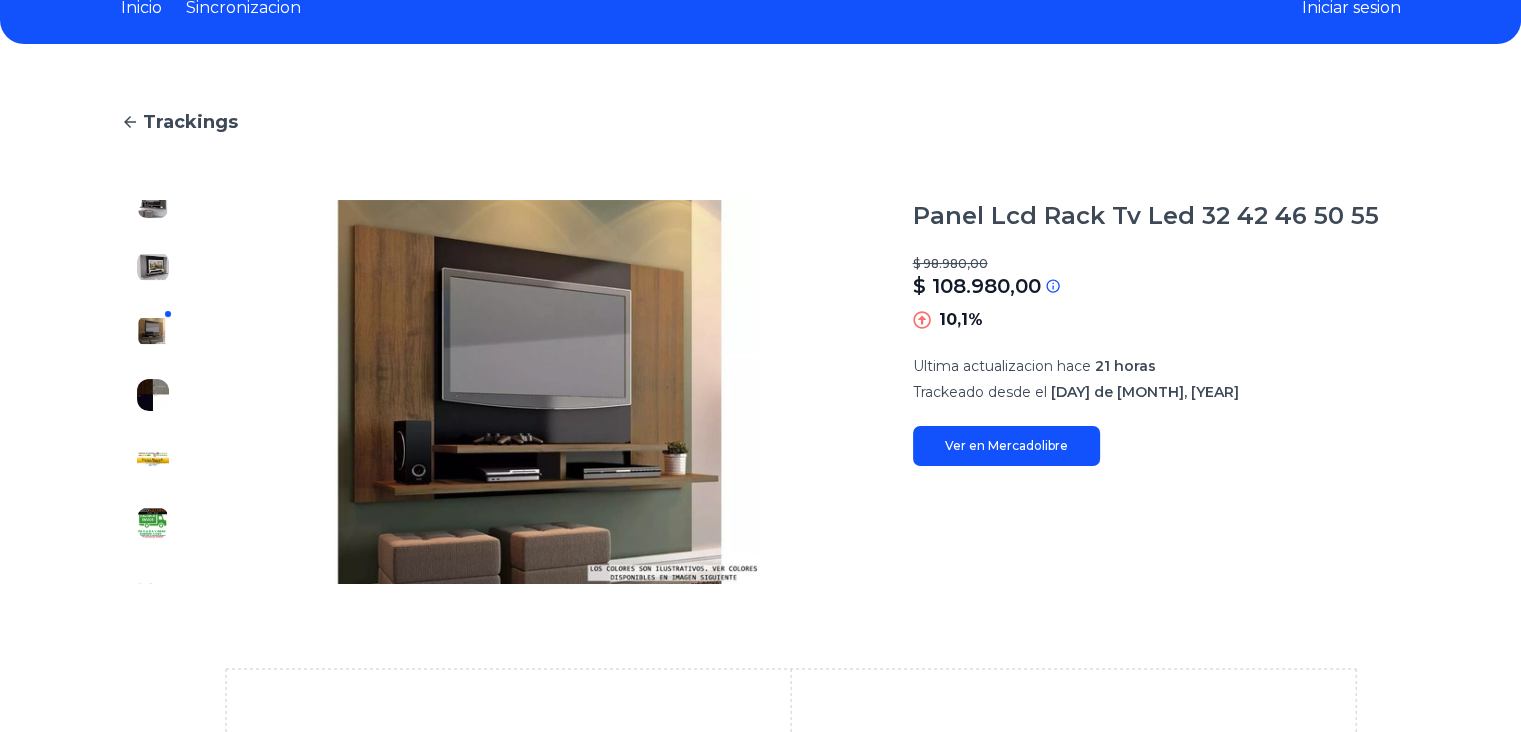 scroll, scrollTop: 0, scrollLeft: 0, axis: both 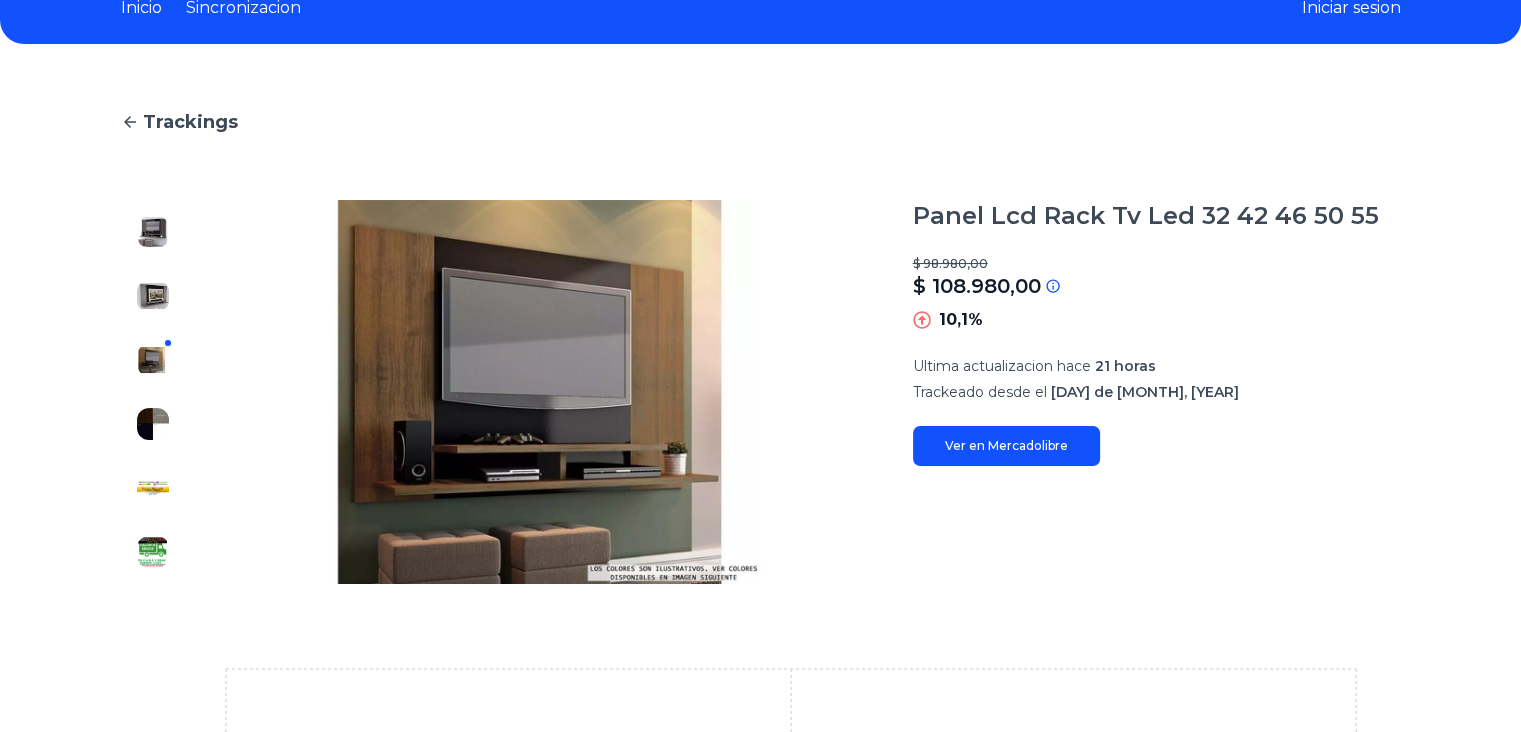click at bounding box center (153, 232) 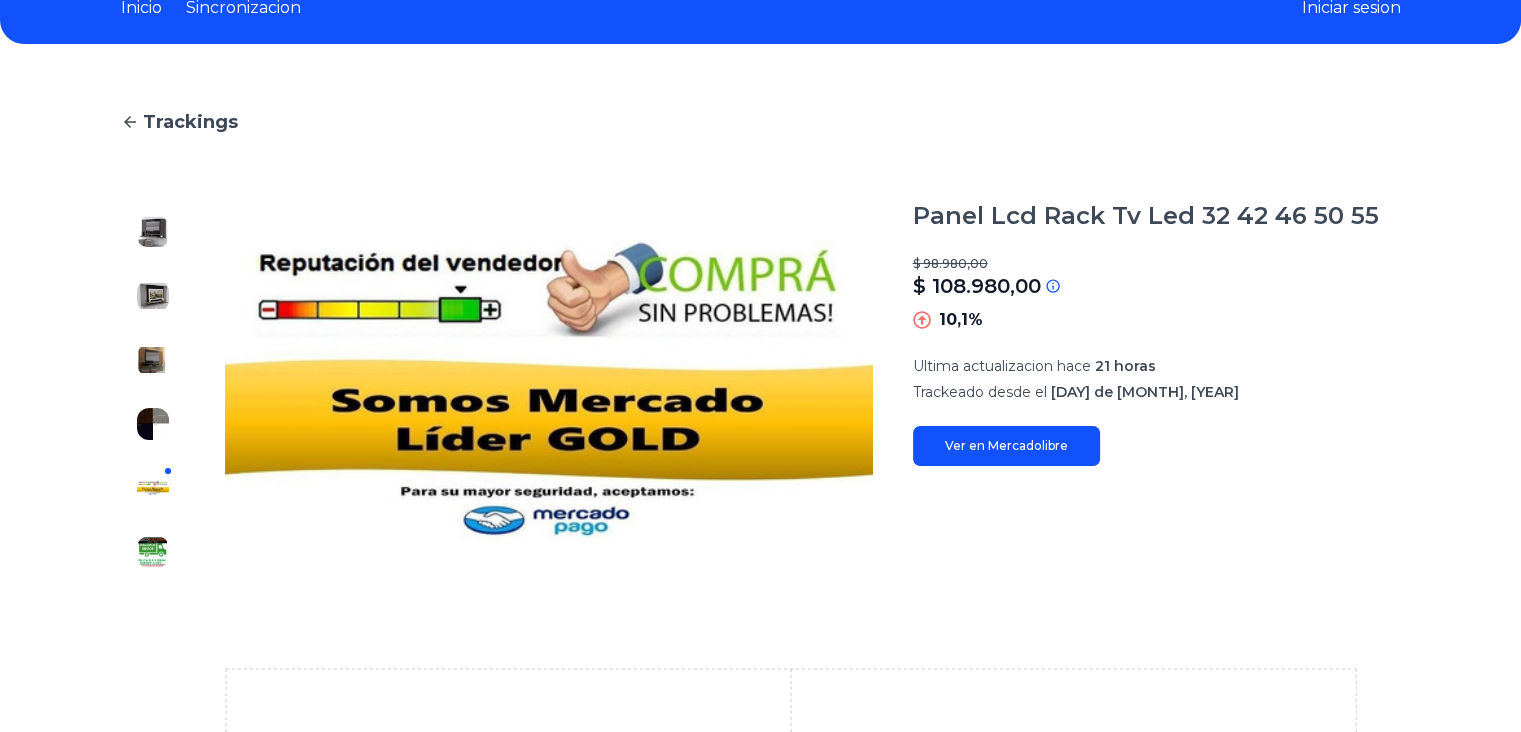 click at bounding box center [153, 232] 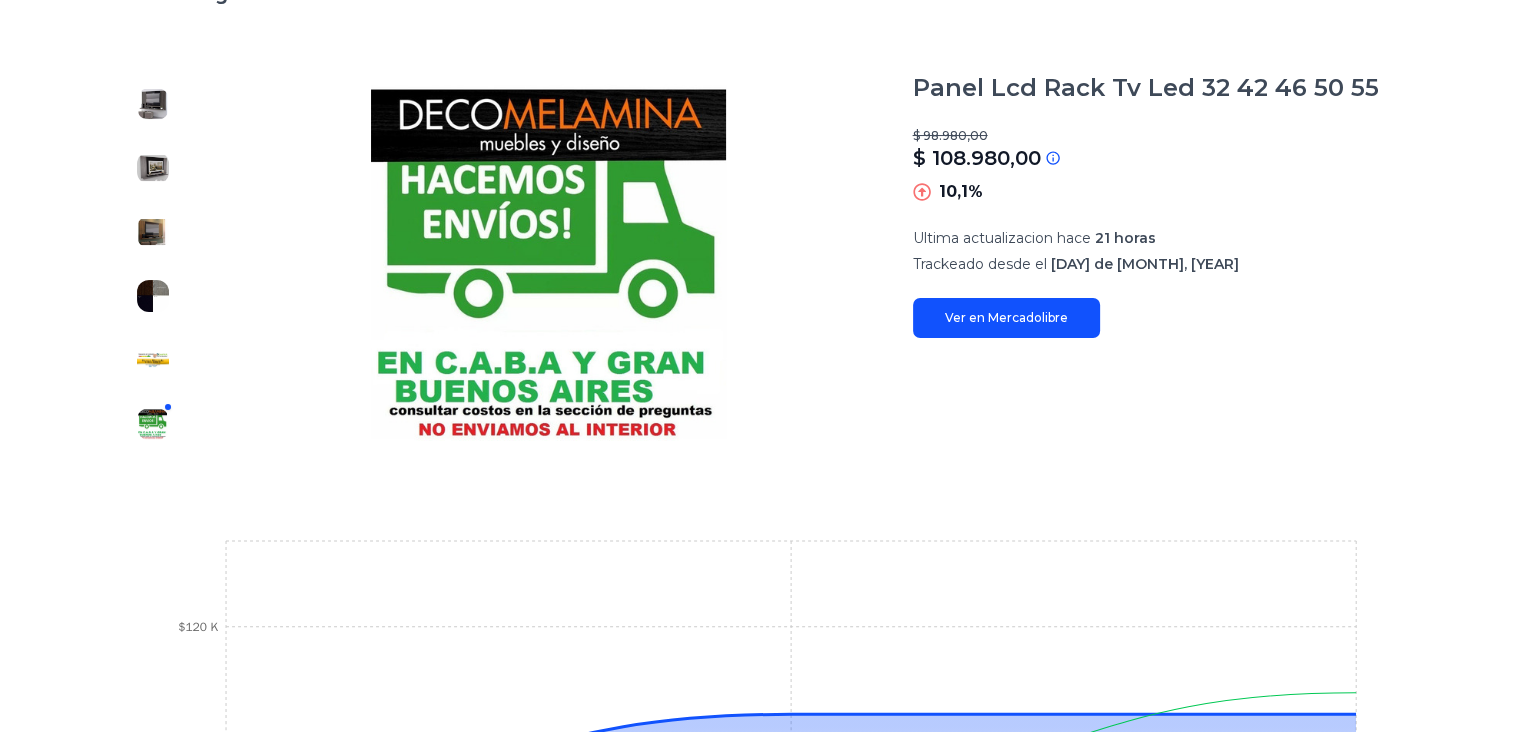 scroll, scrollTop: 0, scrollLeft: 0, axis: both 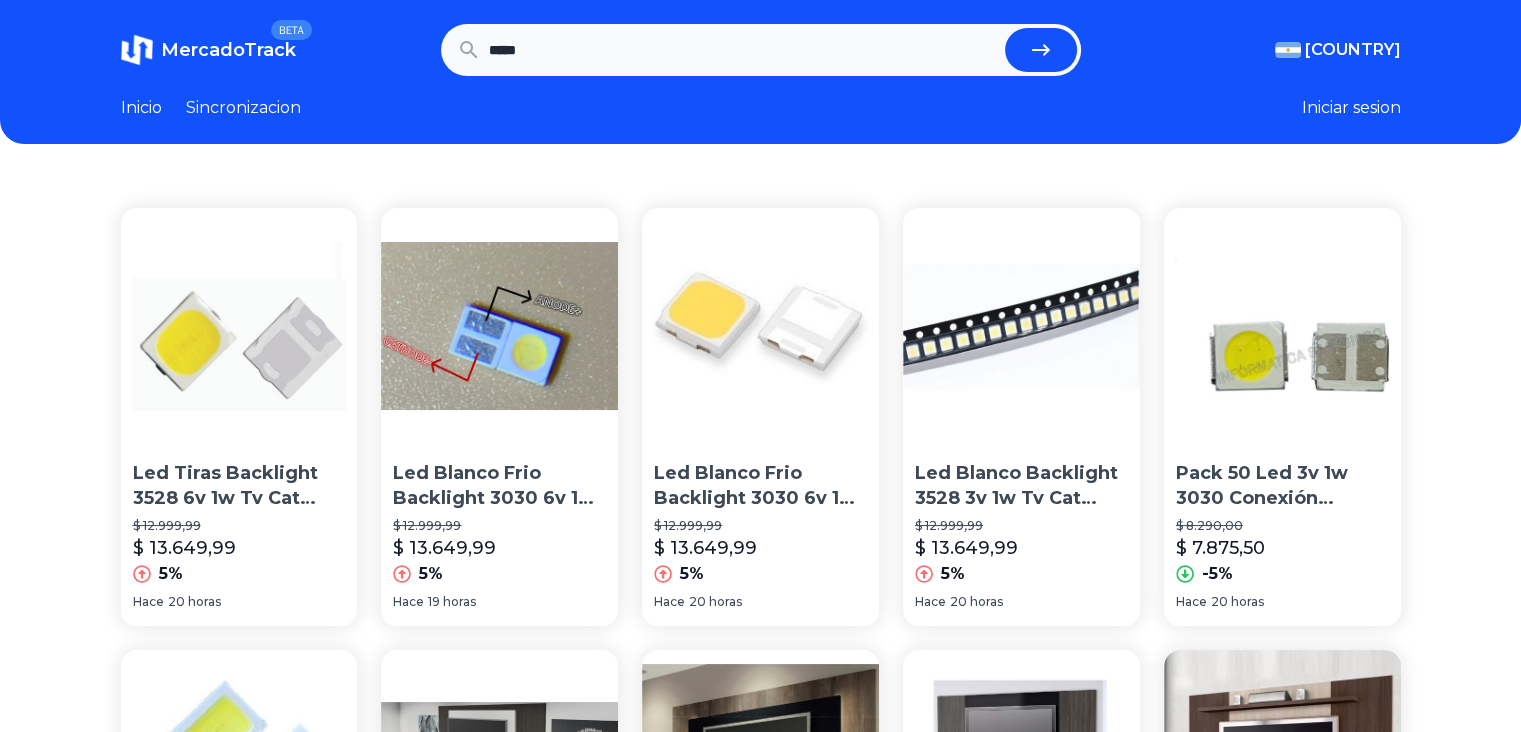 click on "*****" at bounding box center [743, 50] 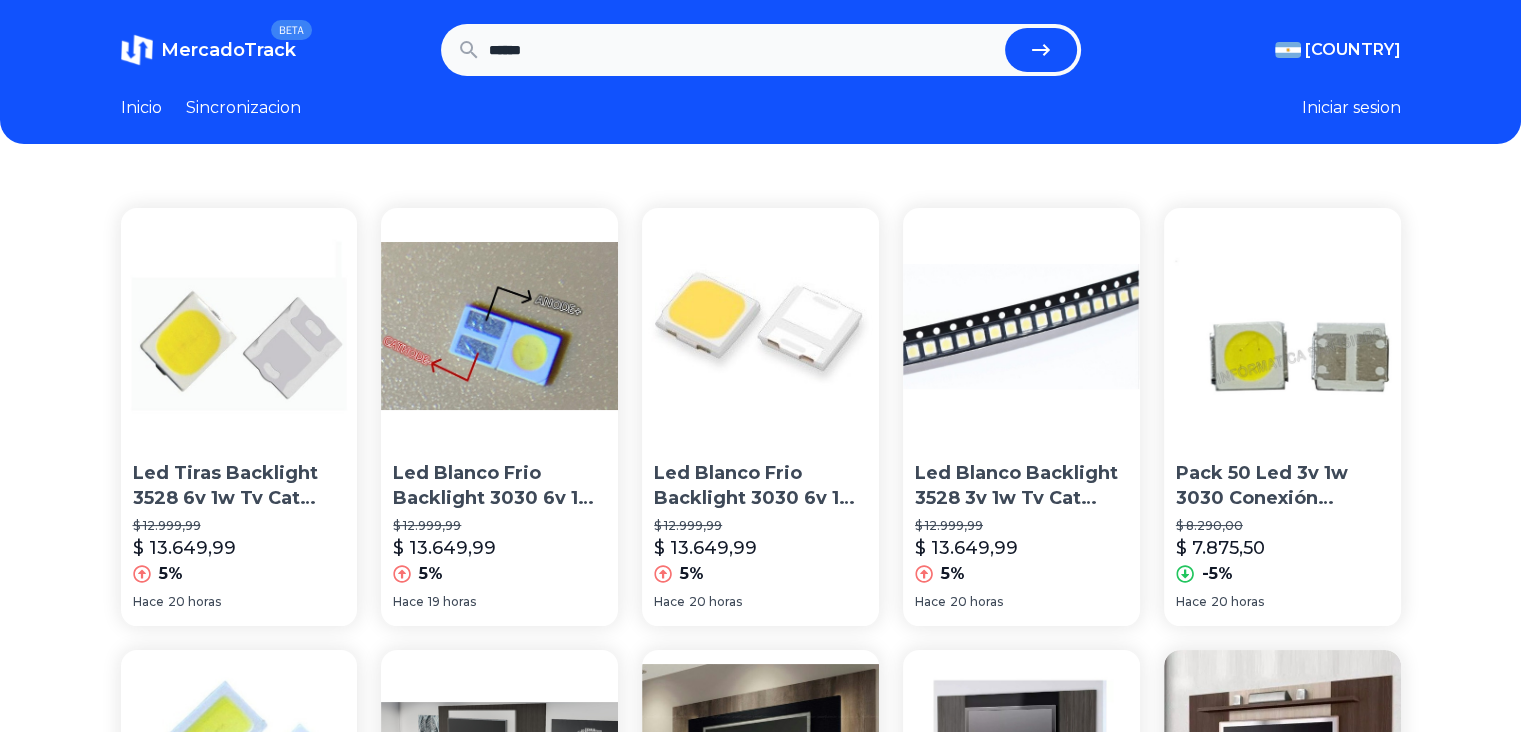 type on "******" 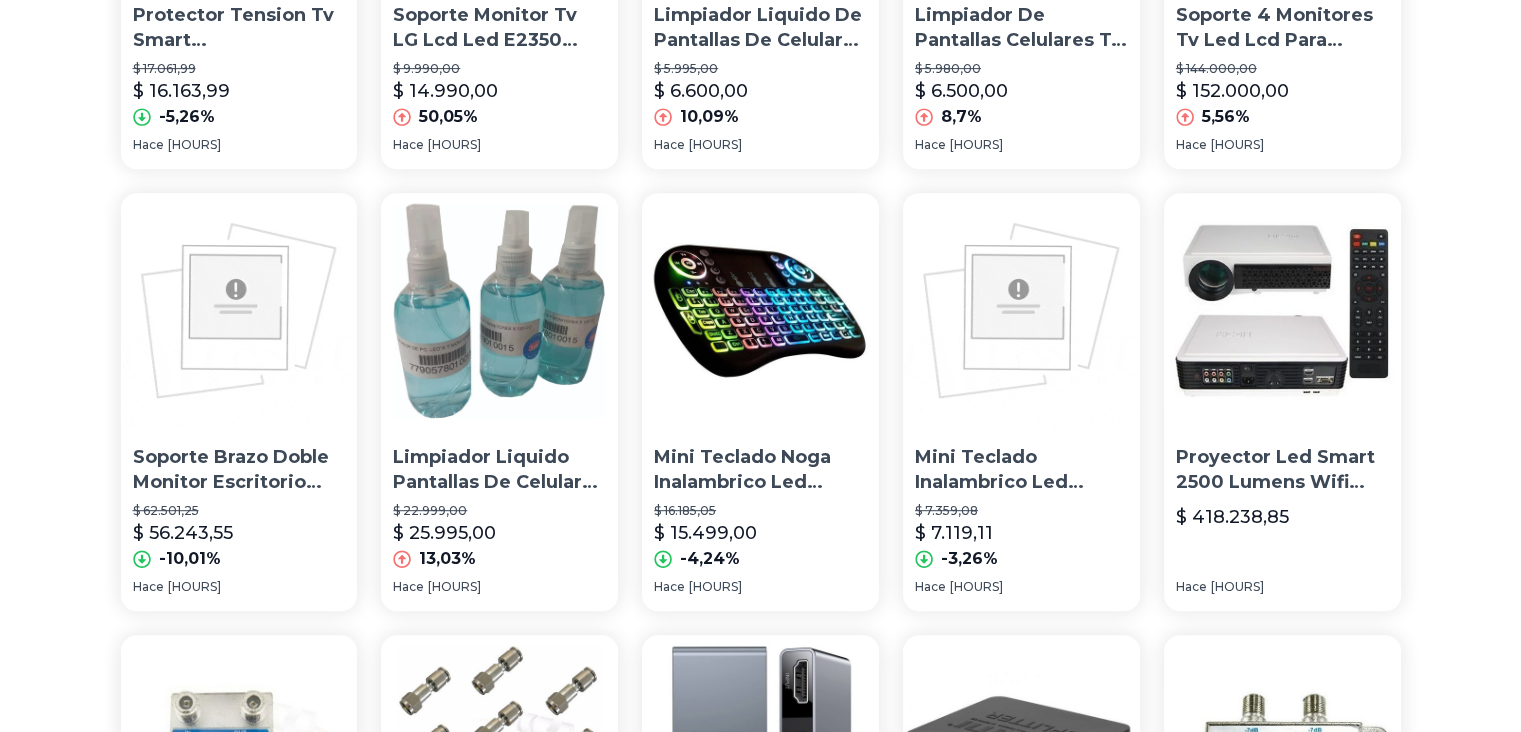 scroll, scrollTop: 700, scrollLeft: 0, axis: vertical 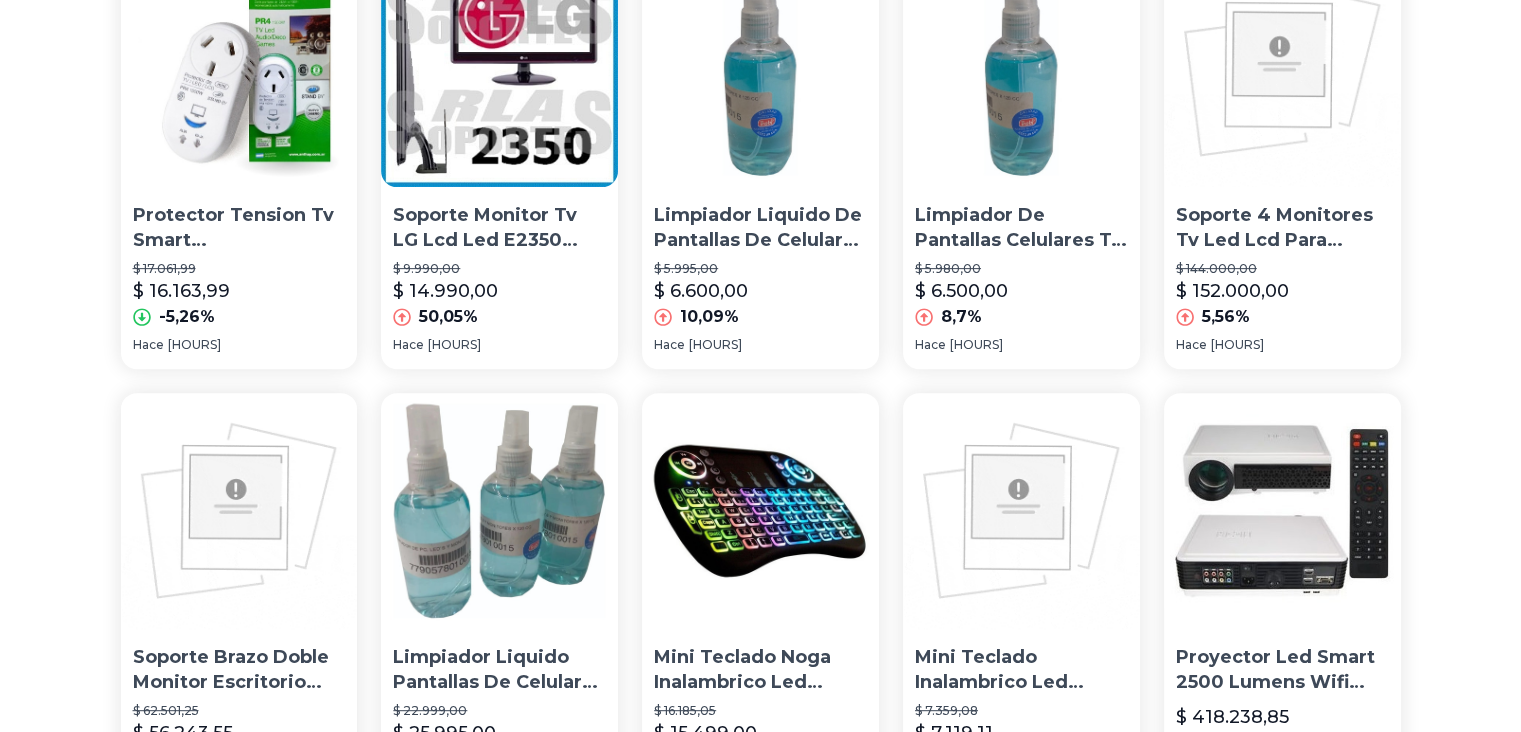 click on "Limpiador  De Pantallas Celulares Tv Led  Lcd Monitores  X 1" at bounding box center [1021, 228] 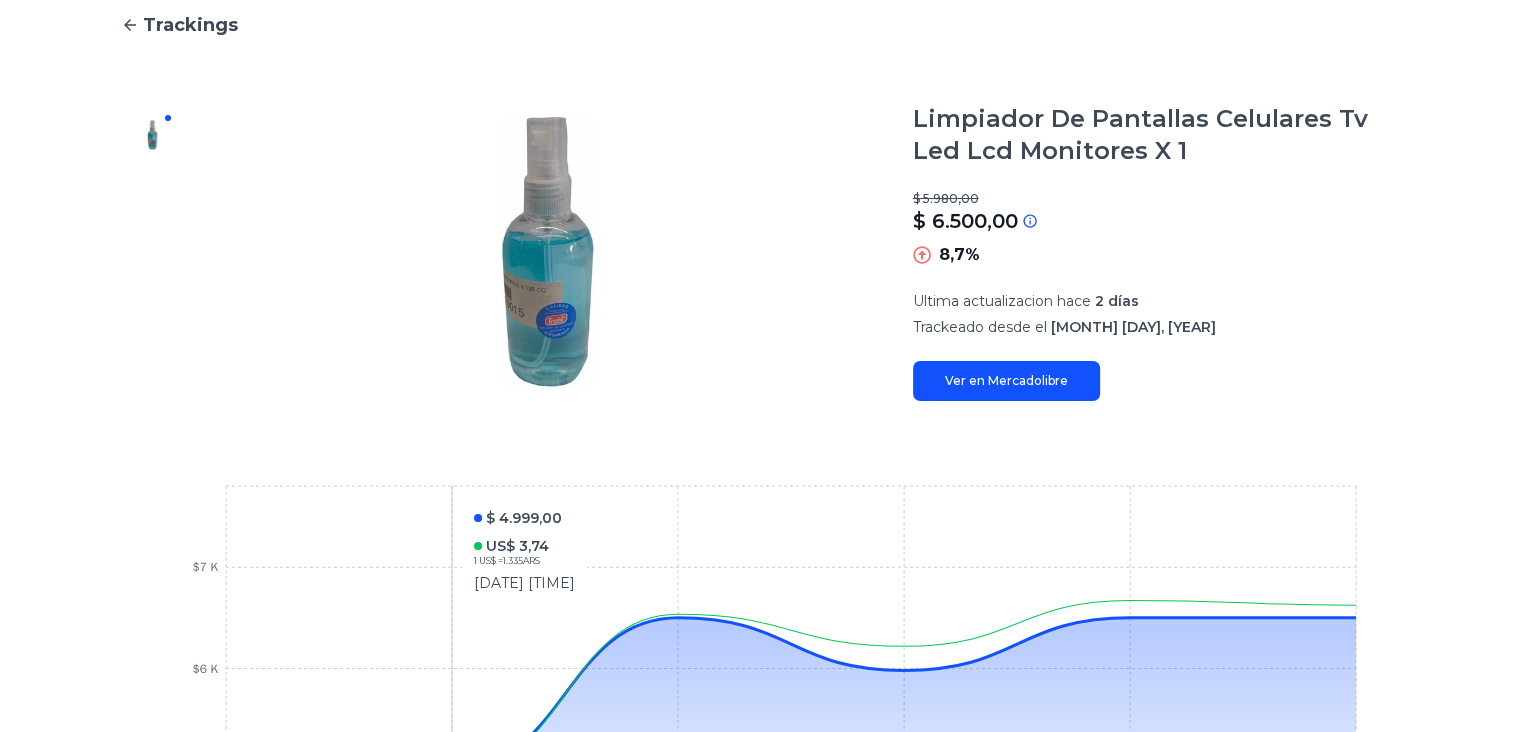 scroll, scrollTop: 200, scrollLeft: 0, axis: vertical 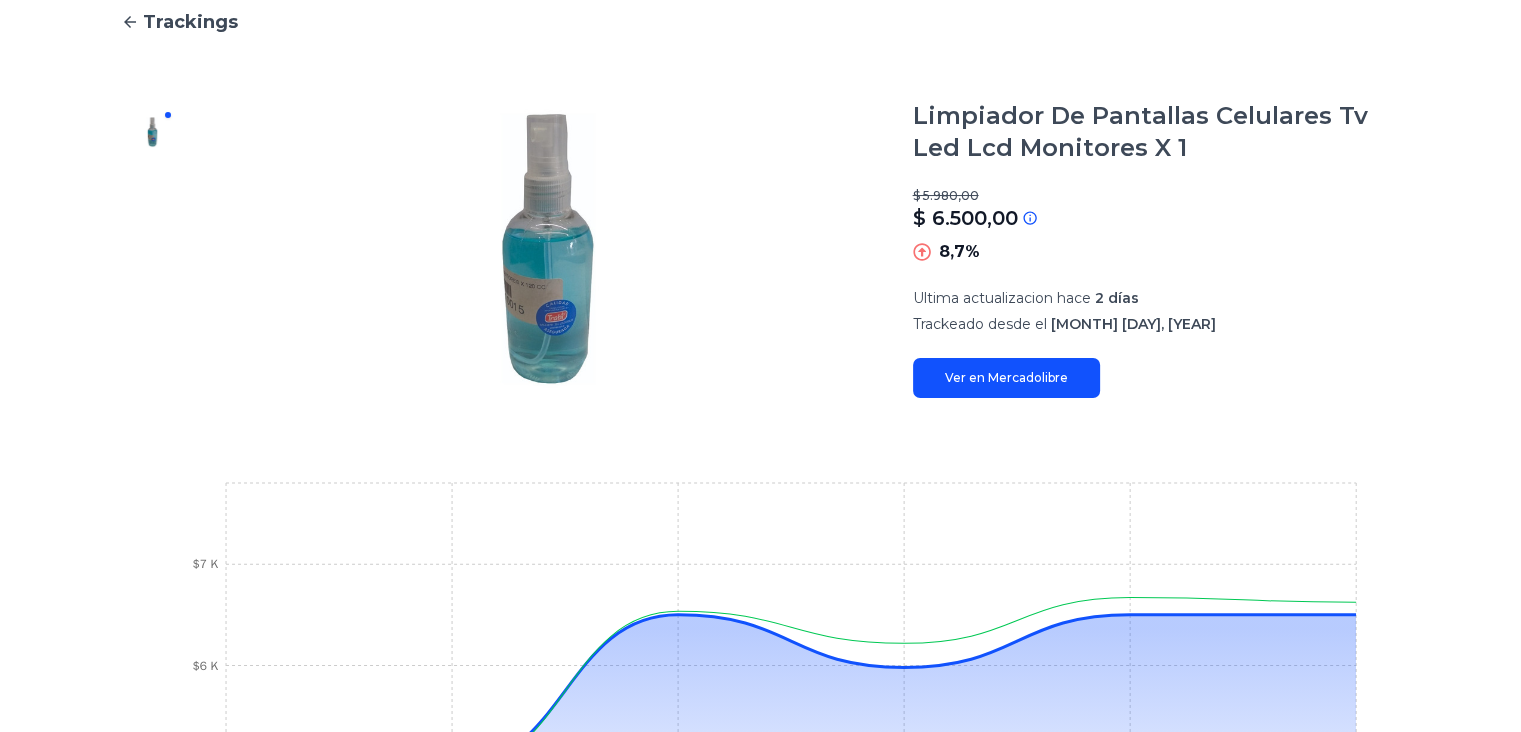 click at bounding box center (549, 249) 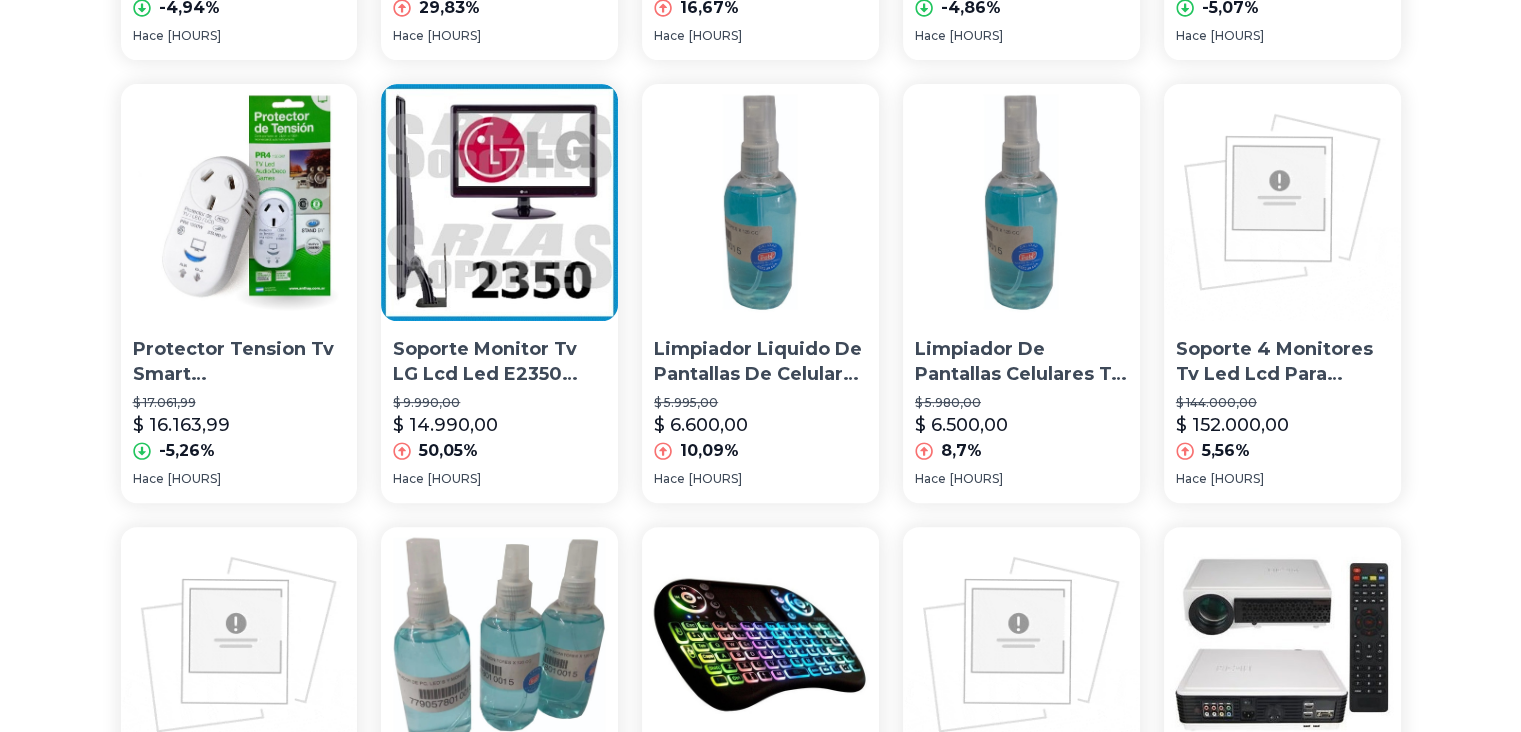 scroll, scrollTop: 600, scrollLeft: 0, axis: vertical 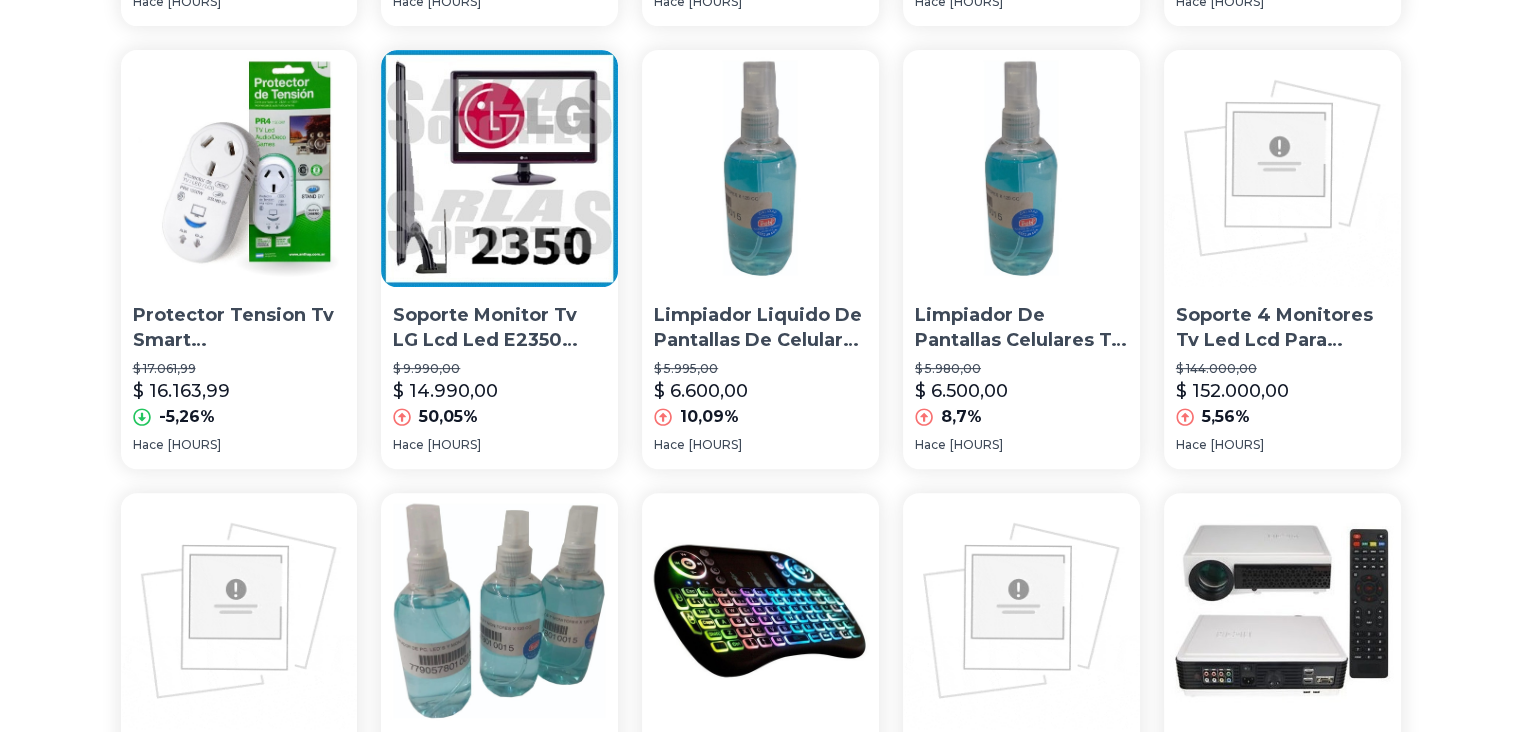 click on "Protector Tension Tv Smart Electrodomestico Led Corte De Luz" at bounding box center [239, 328] 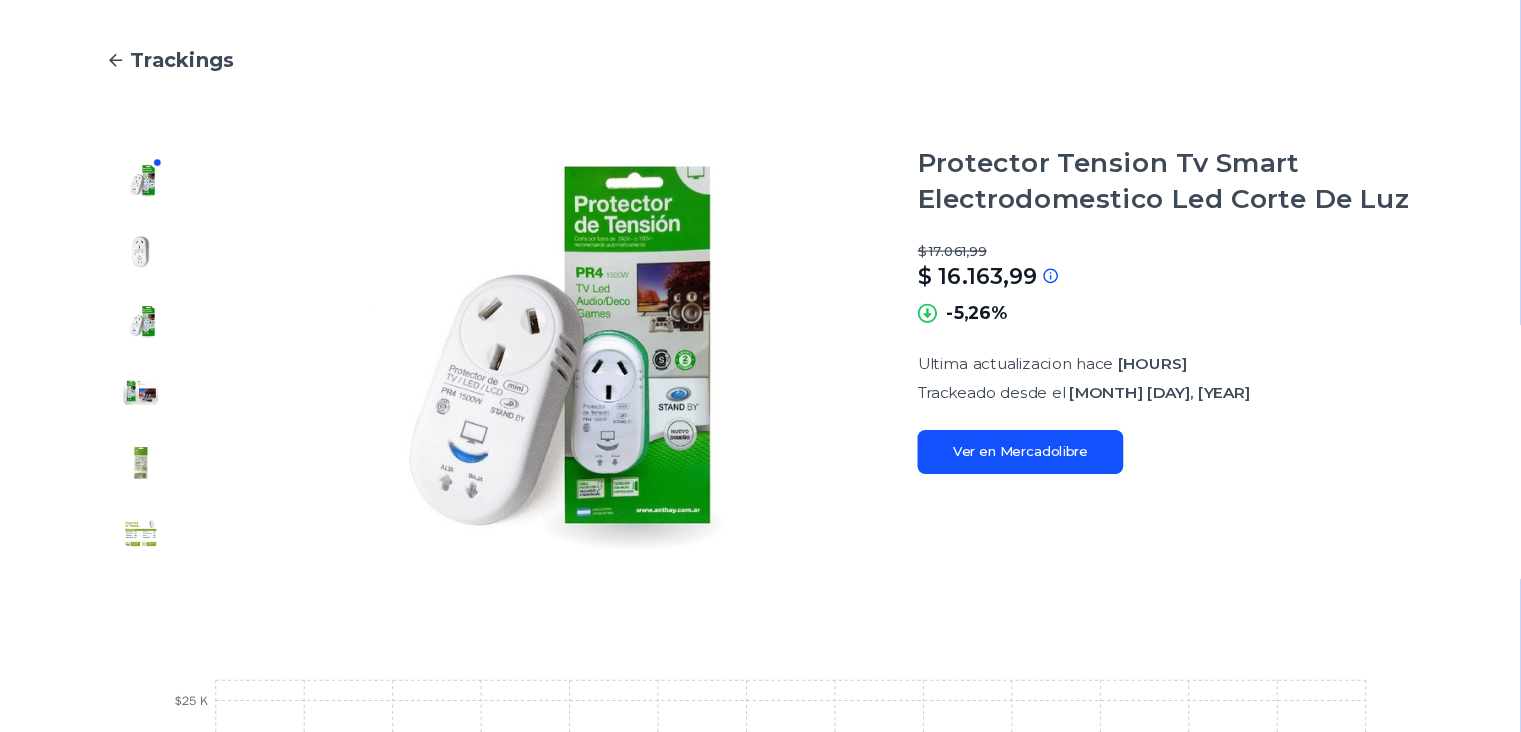 scroll, scrollTop: 167, scrollLeft: 0, axis: vertical 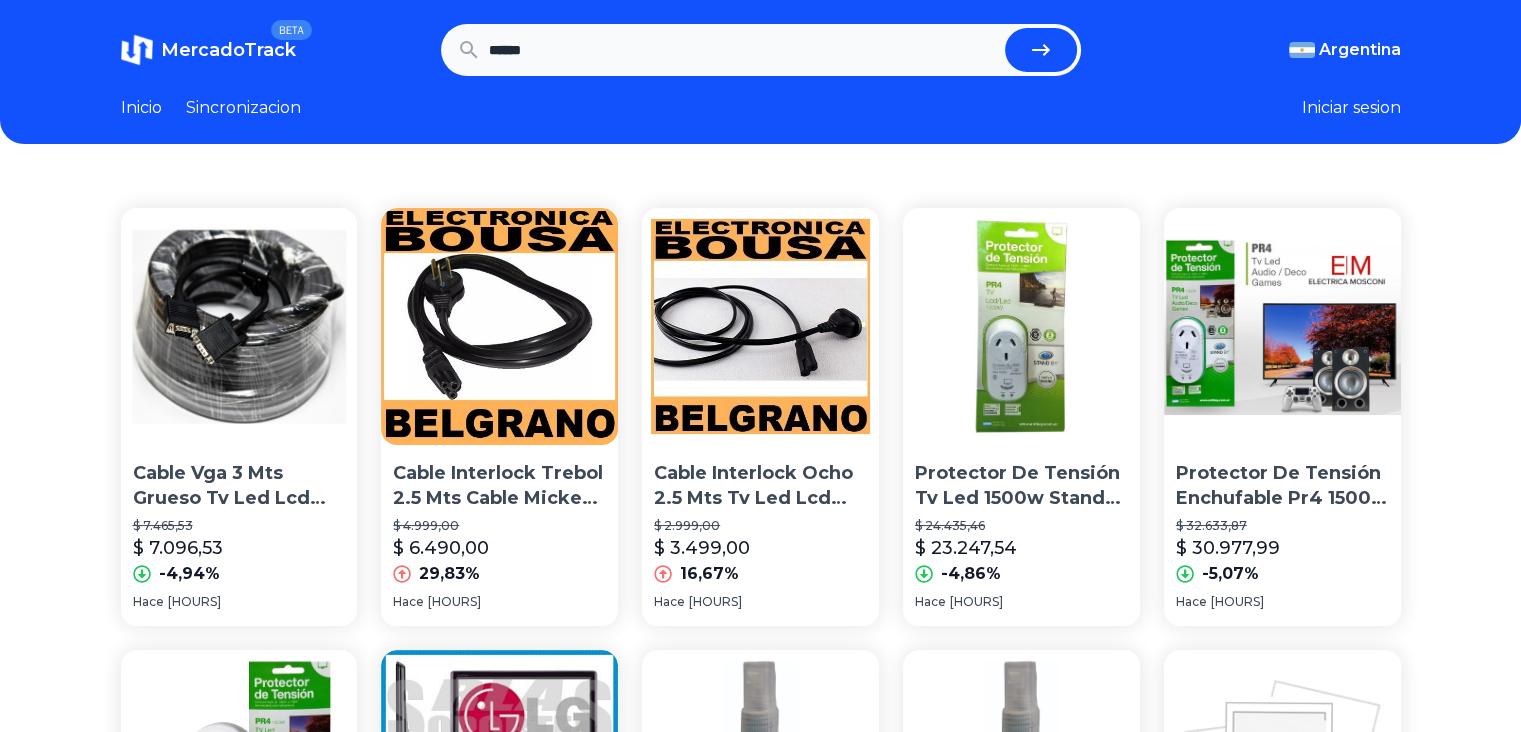 click on "MercadoTrack BETA Argentina Argentina Uruguay Mexico Chile Peru Venezuela Colombia Brasil ****** Argentina Argentina Uruguay Mexico Chile Peru Venezuela Colombia Brasil" at bounding box center (761, 50) 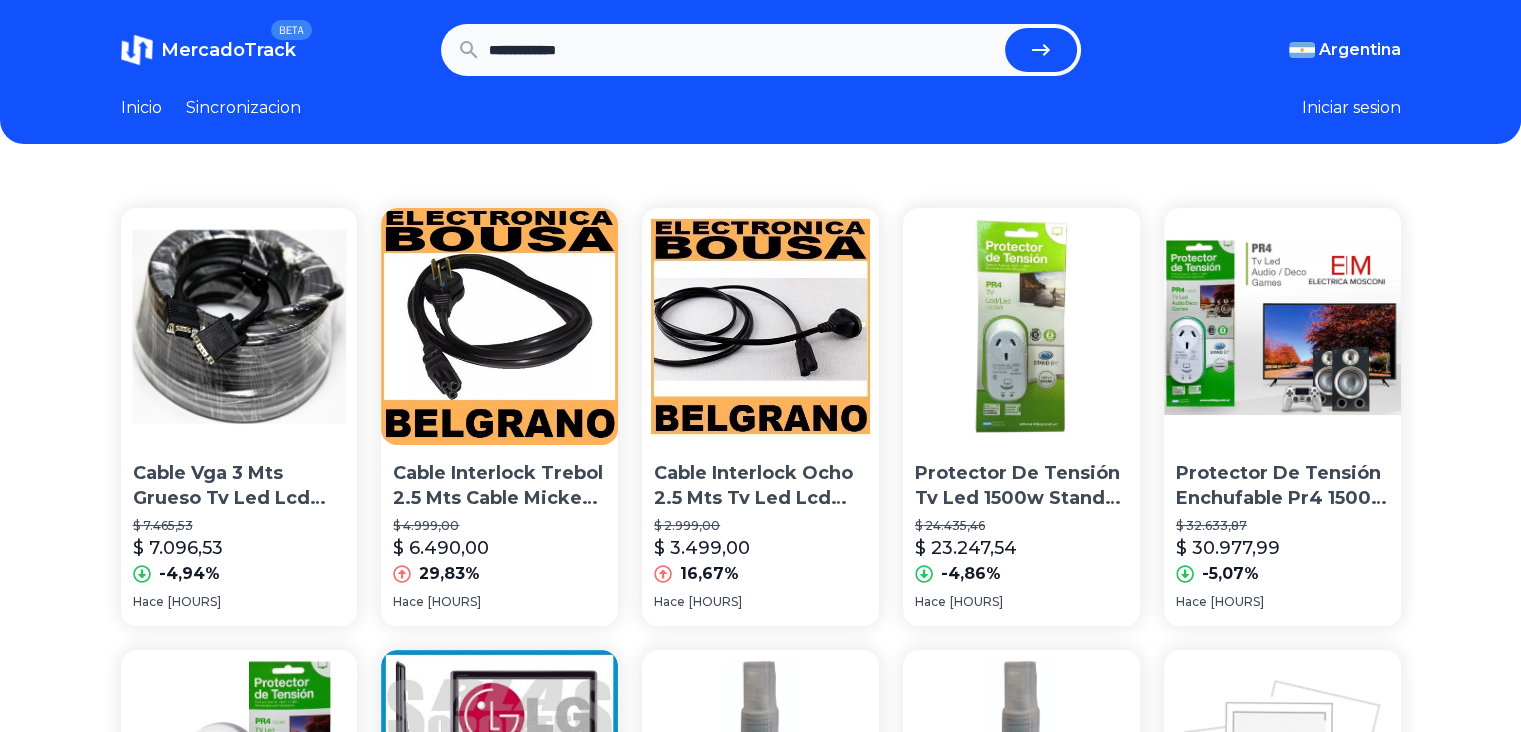 type on "**********" 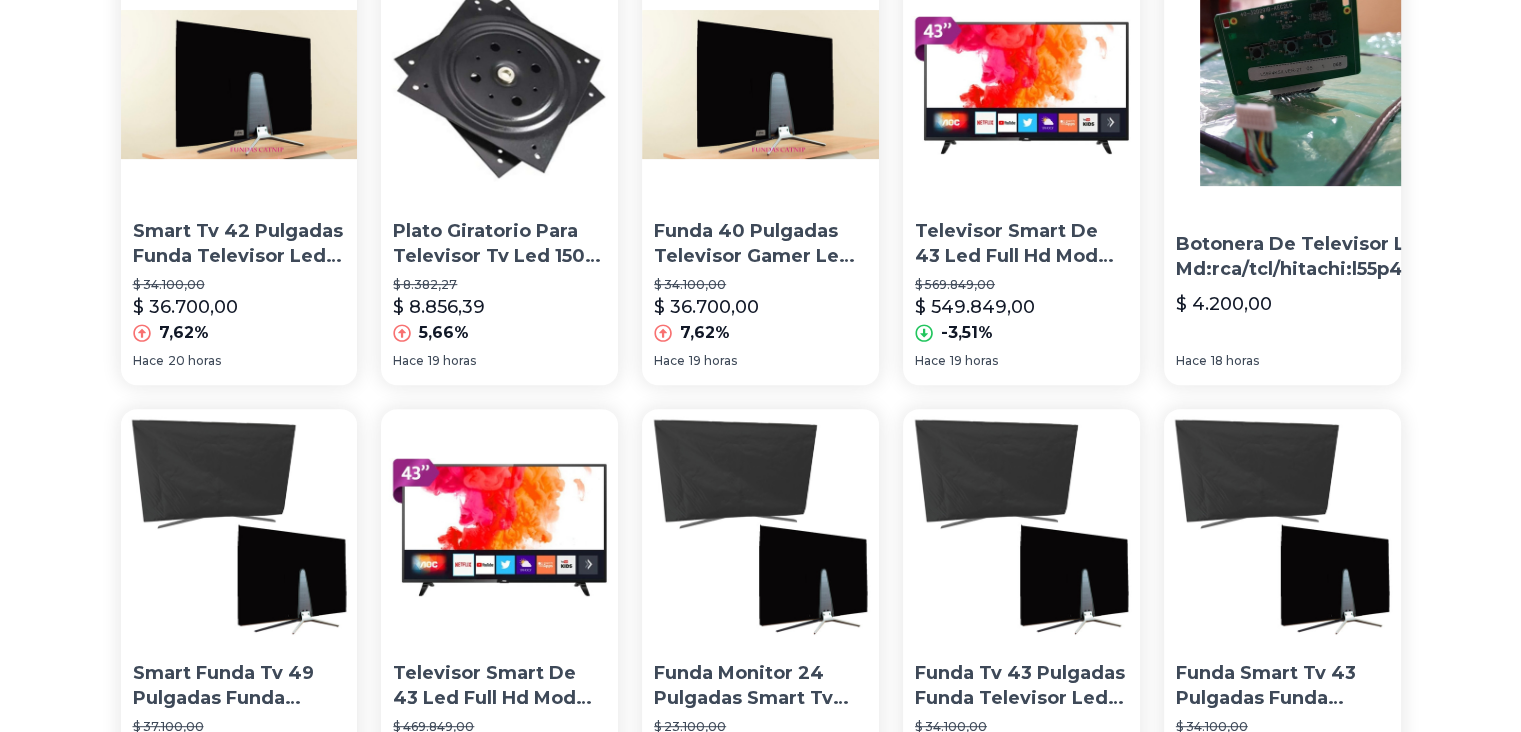 scroll, scrollTop: 700, scrollLeft: 0, axis: vertical 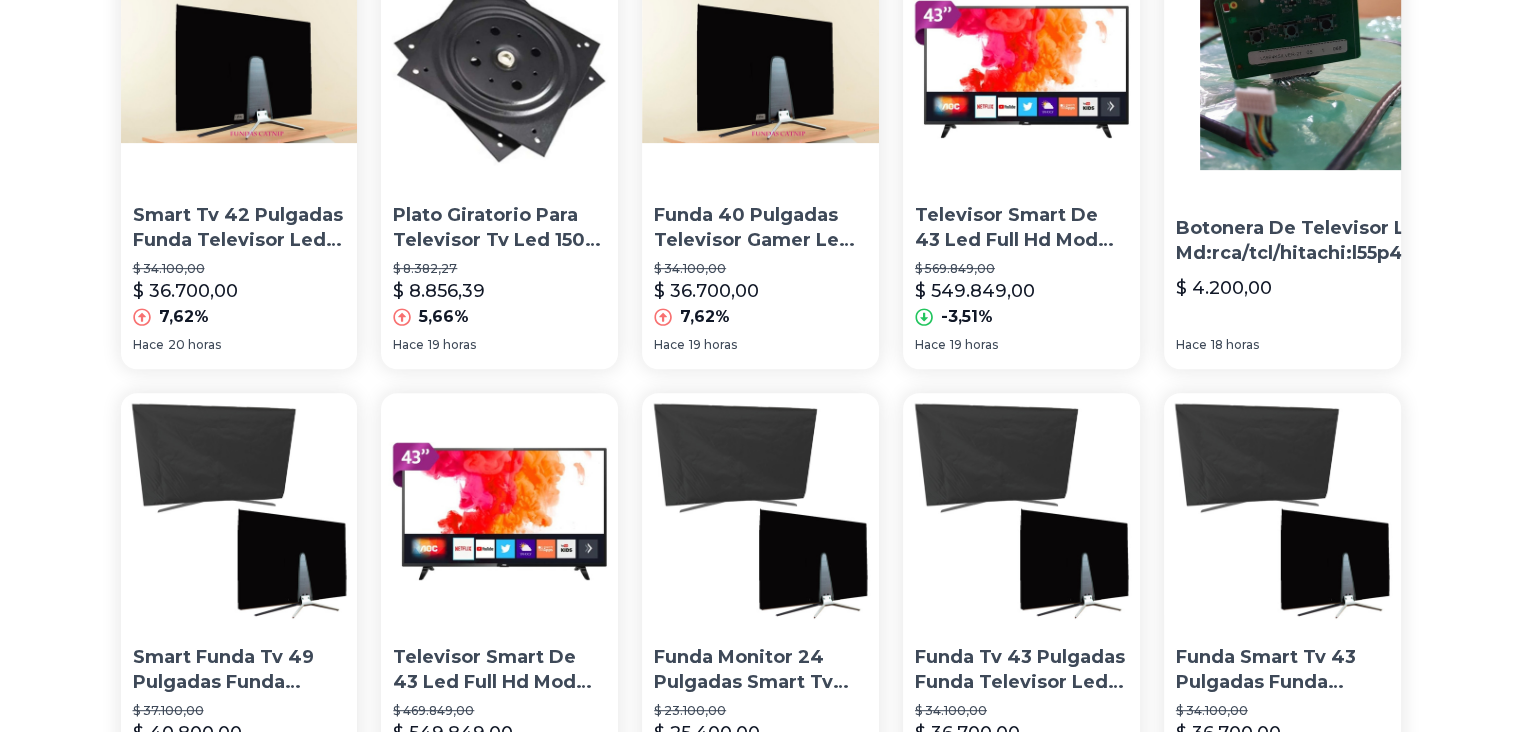 click on "Televisor Smart De 43 Led Full Hd Mod 43s5295/77g" at bounding box center (1021, 228) 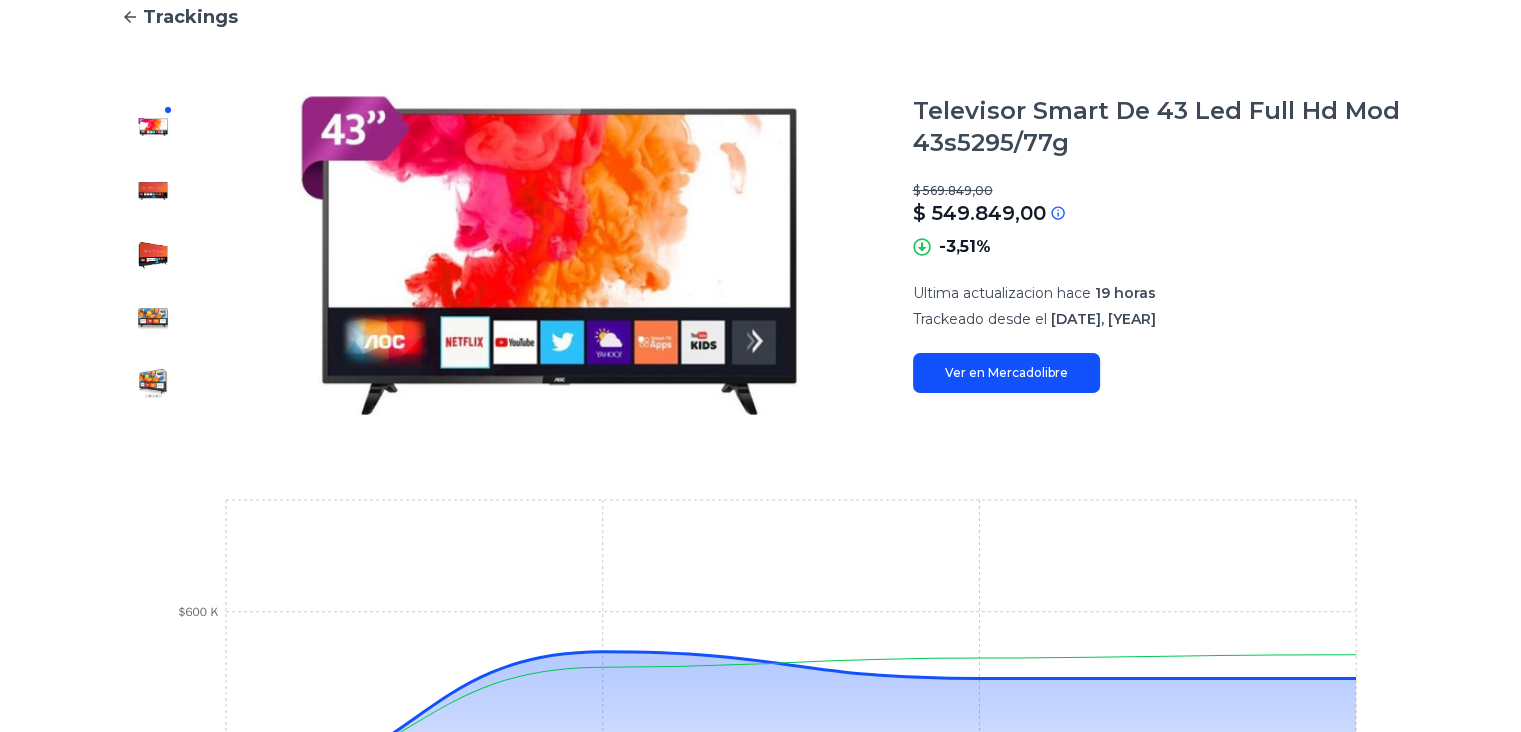 scroll, scrollTop: 474, scrollLeft: 0, axis: vertical 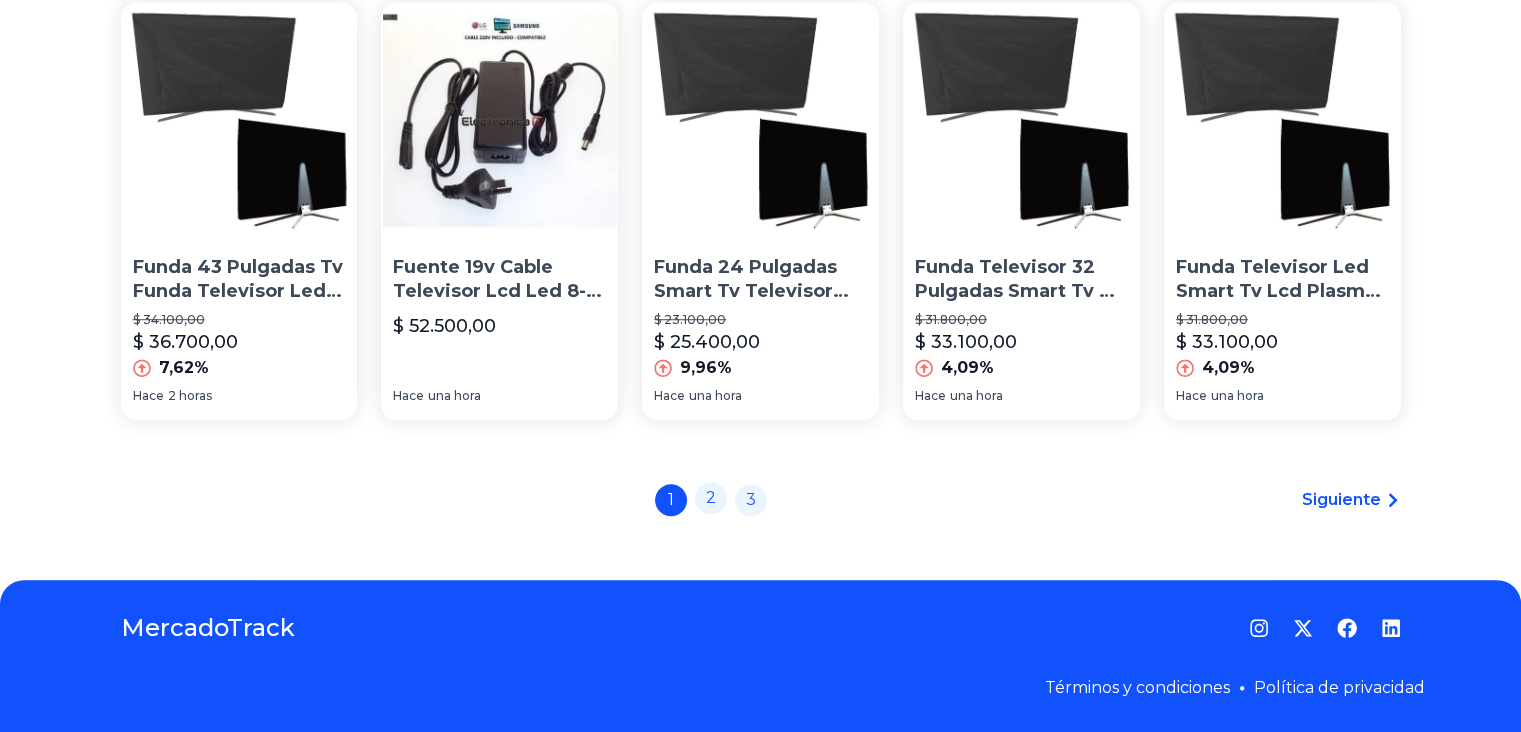 click on "2" at bounding box center [711, 498] 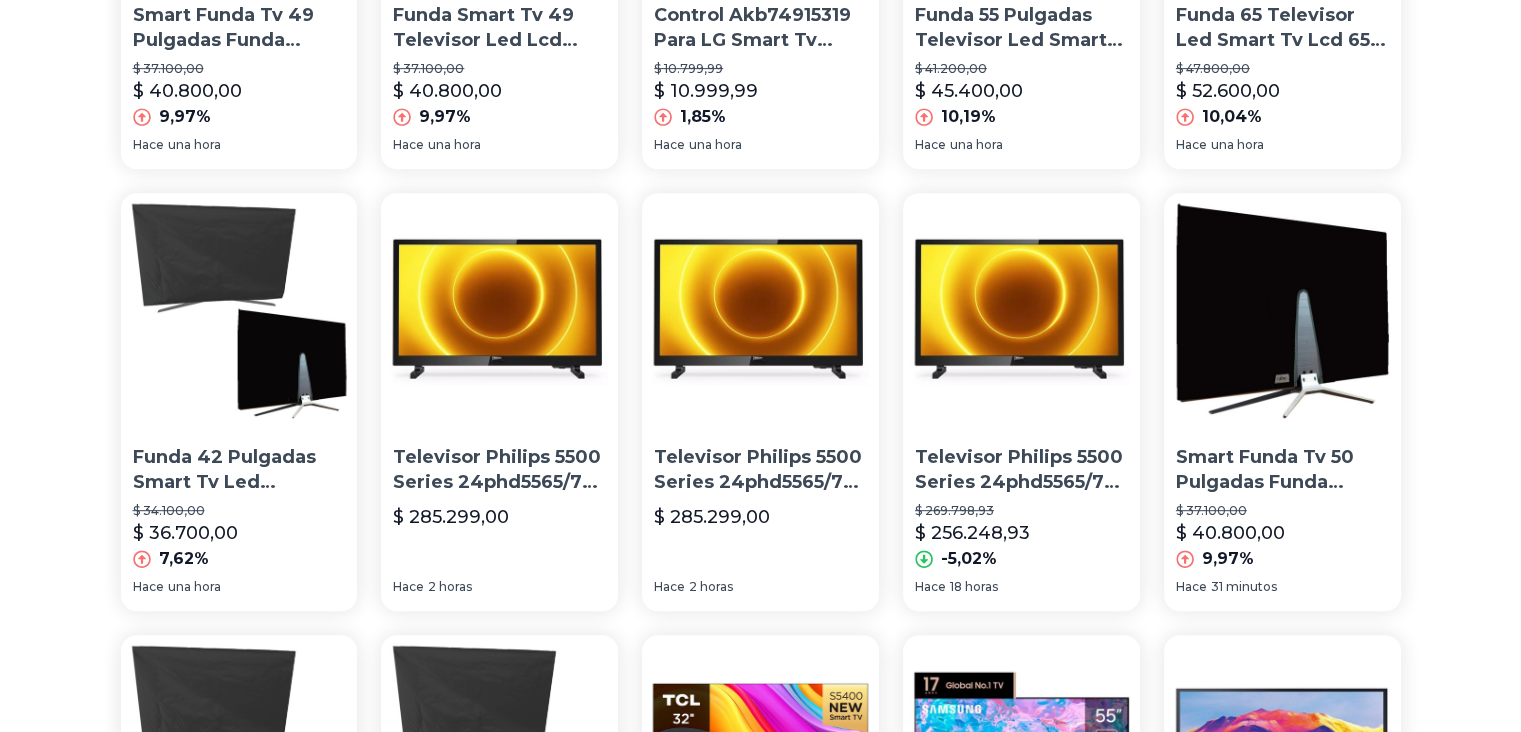 scroll, scrollTop: 1400, scrollLeft: 0, axis: vertical 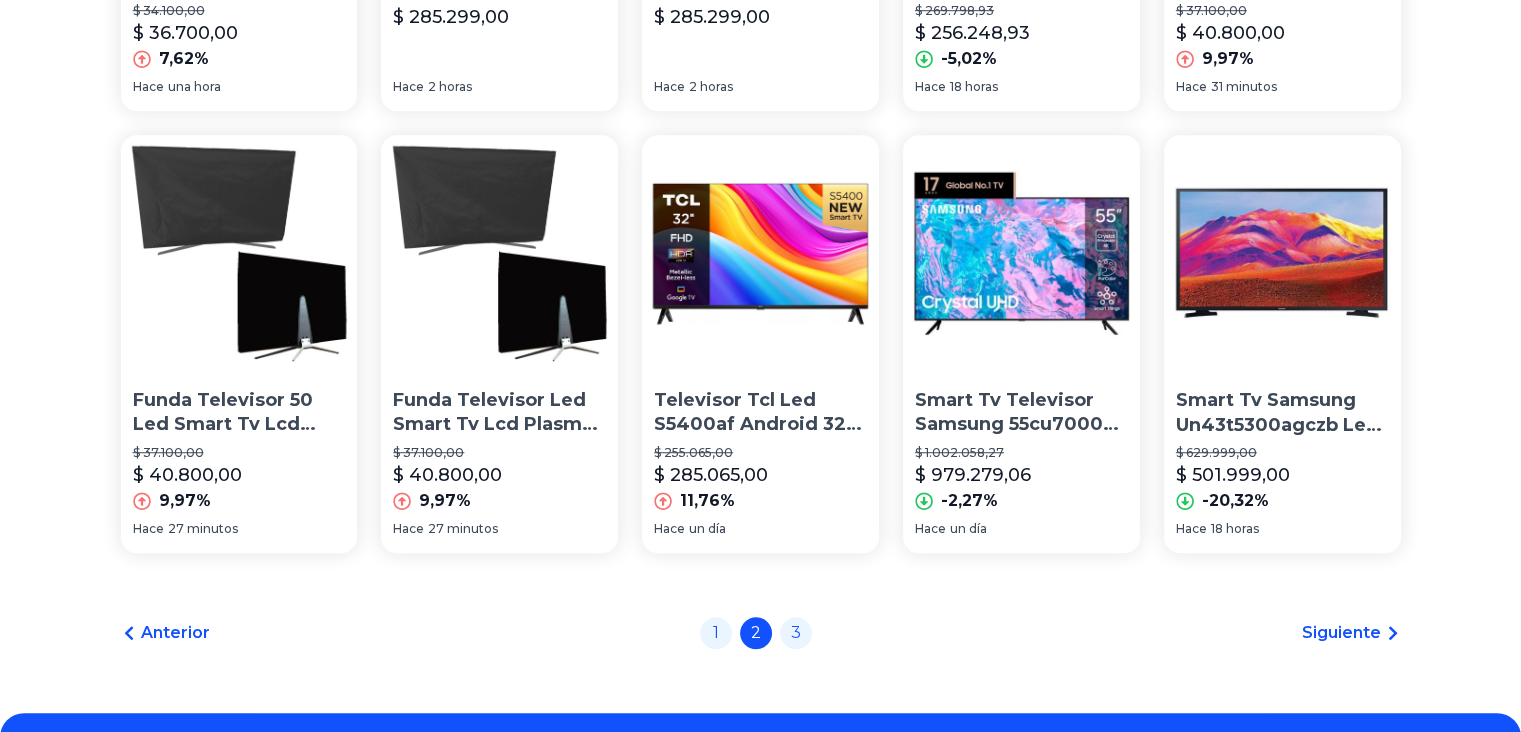 click on "Smart Tv Televisor Samsung 55cu7000 55'' Led Crystal Uhd 4k" at bounding box center (1021, 413) 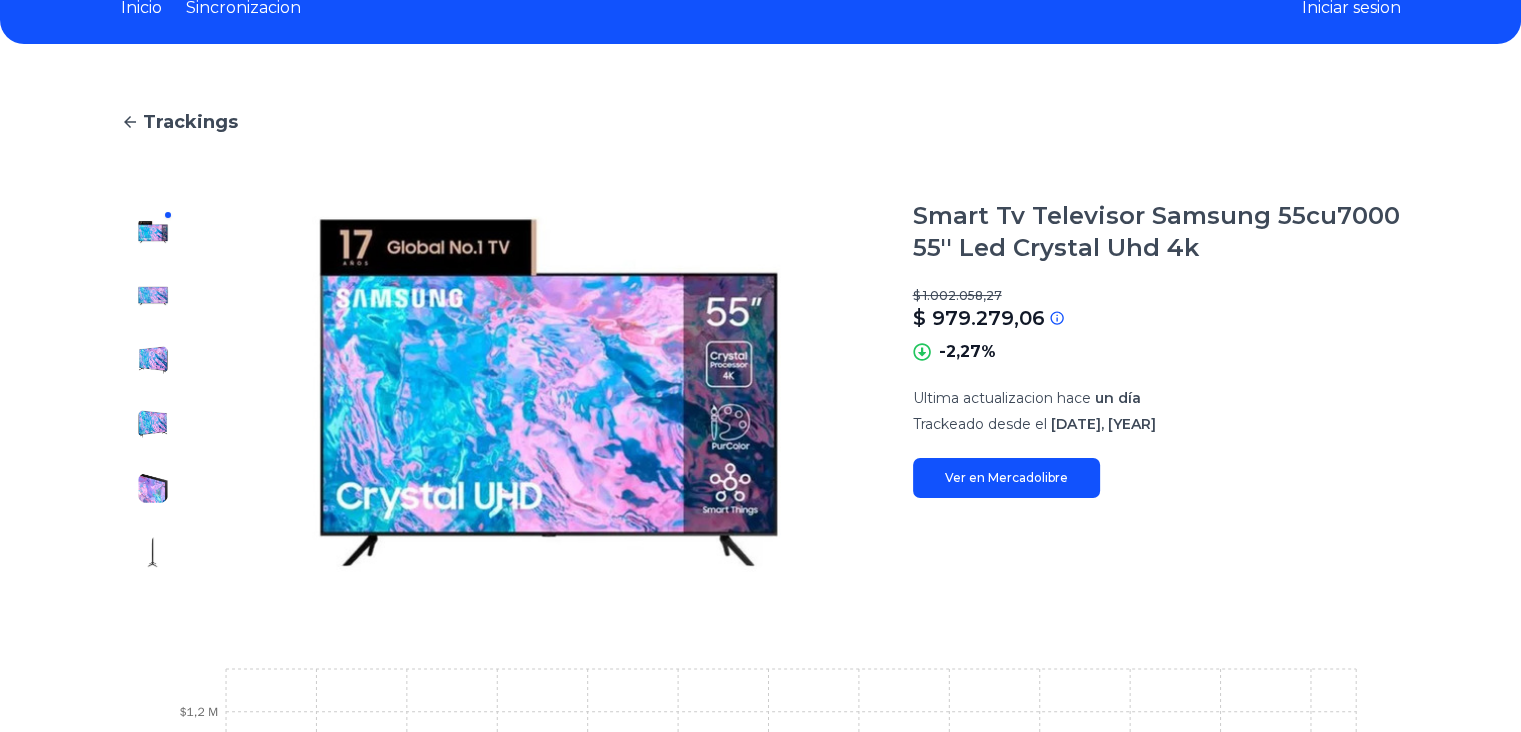 scroll, scrollTop: 0, scrollLeft: 0, axis: both 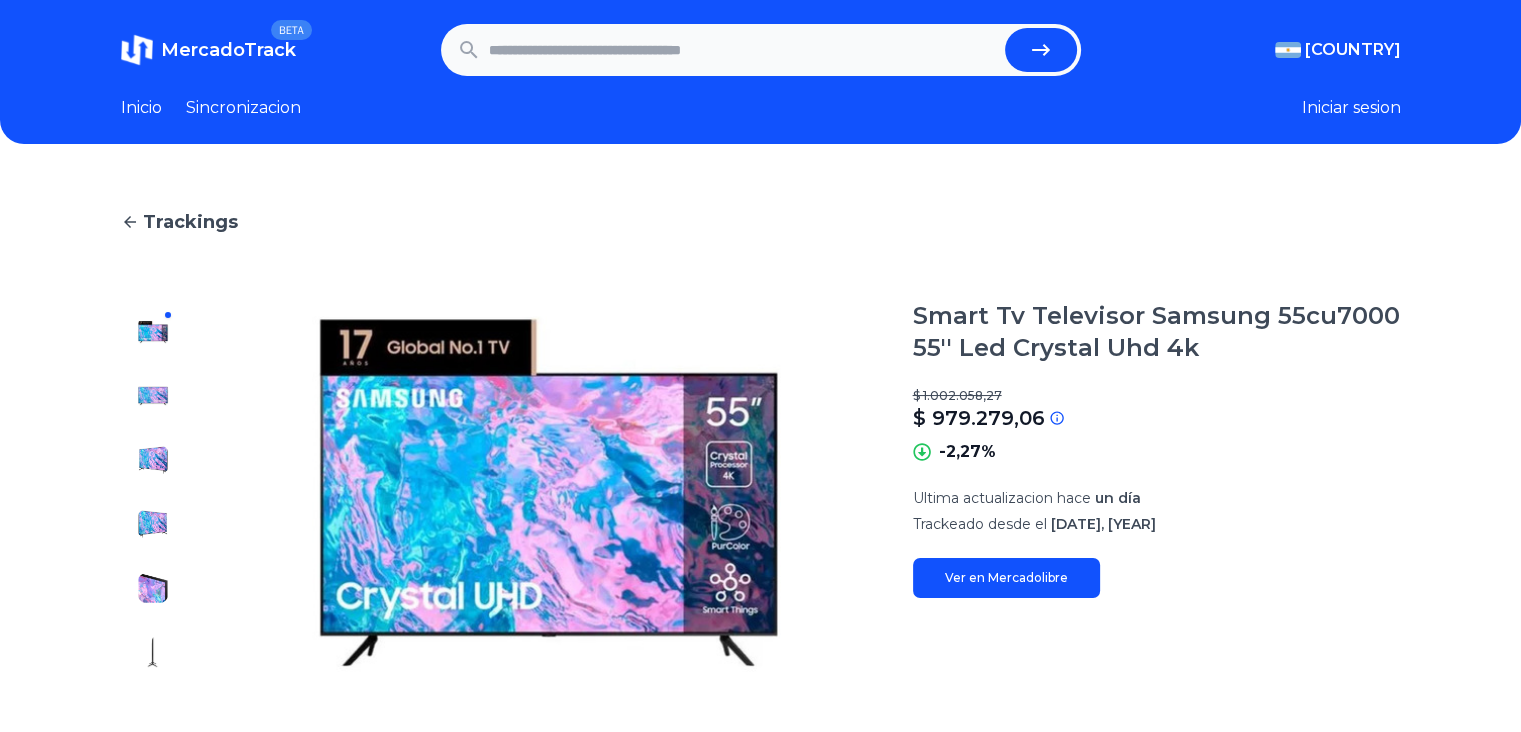 click at bounding box center [153, 396] 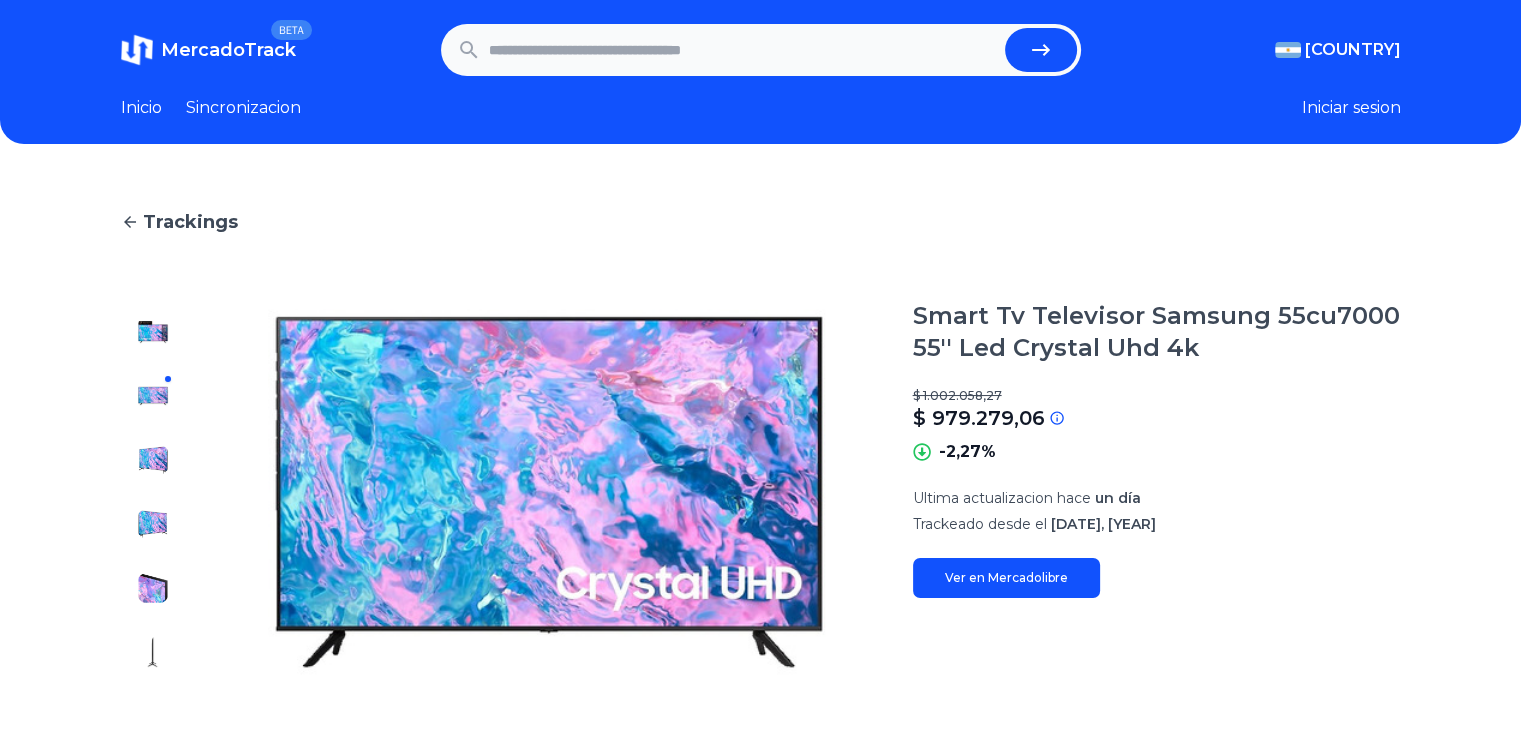 click at bounding box center (153, 332) 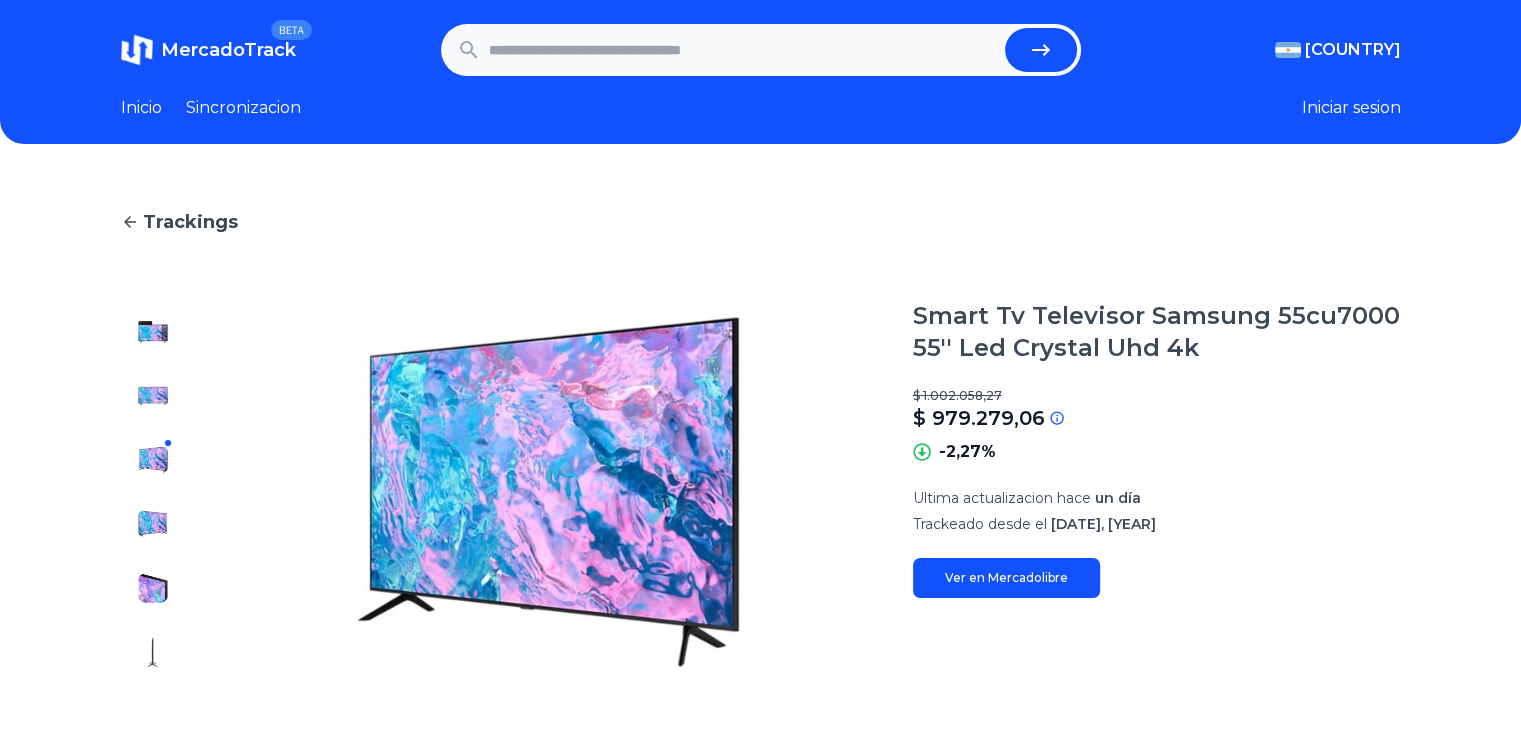 click at bounding box center (153, 332) 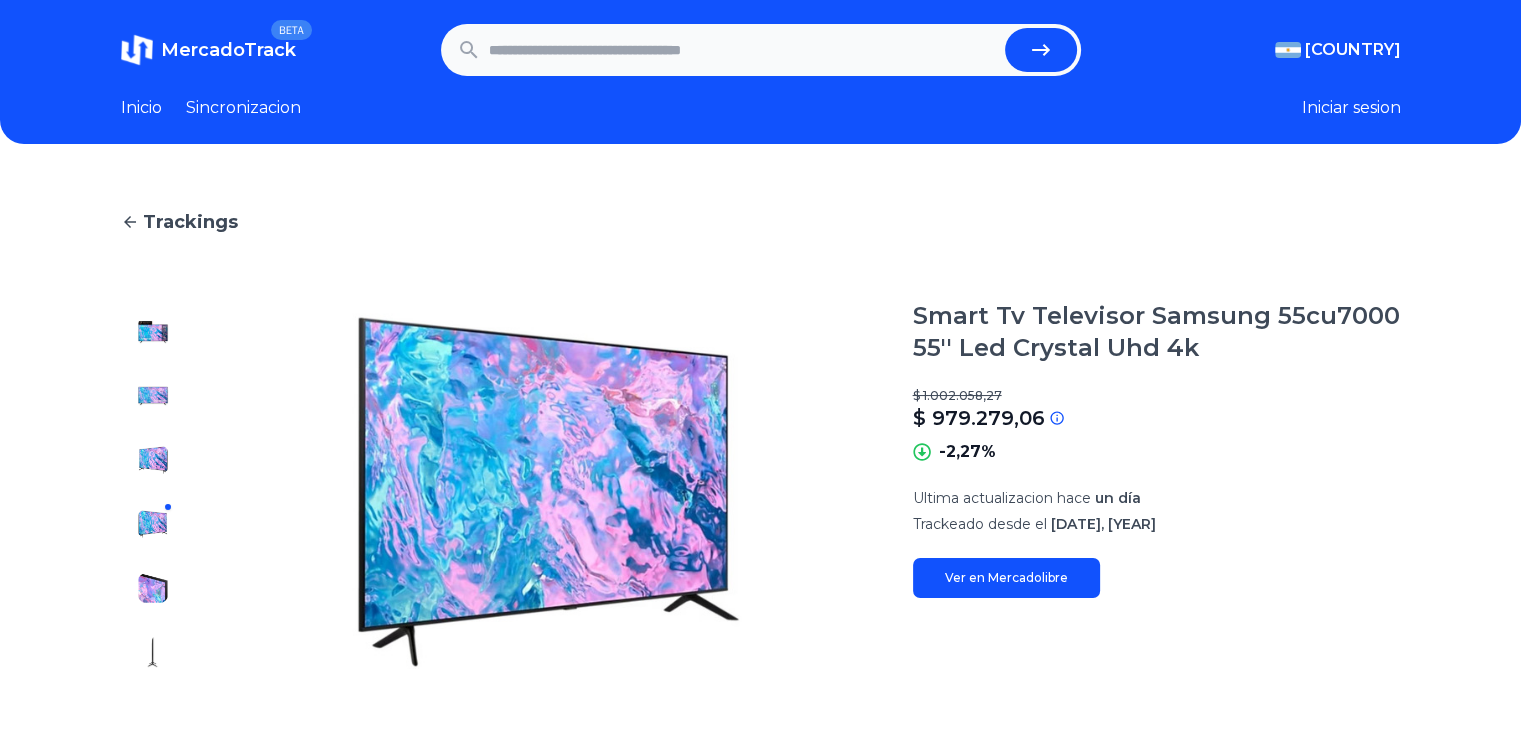 click at bounding box center [153, 332] 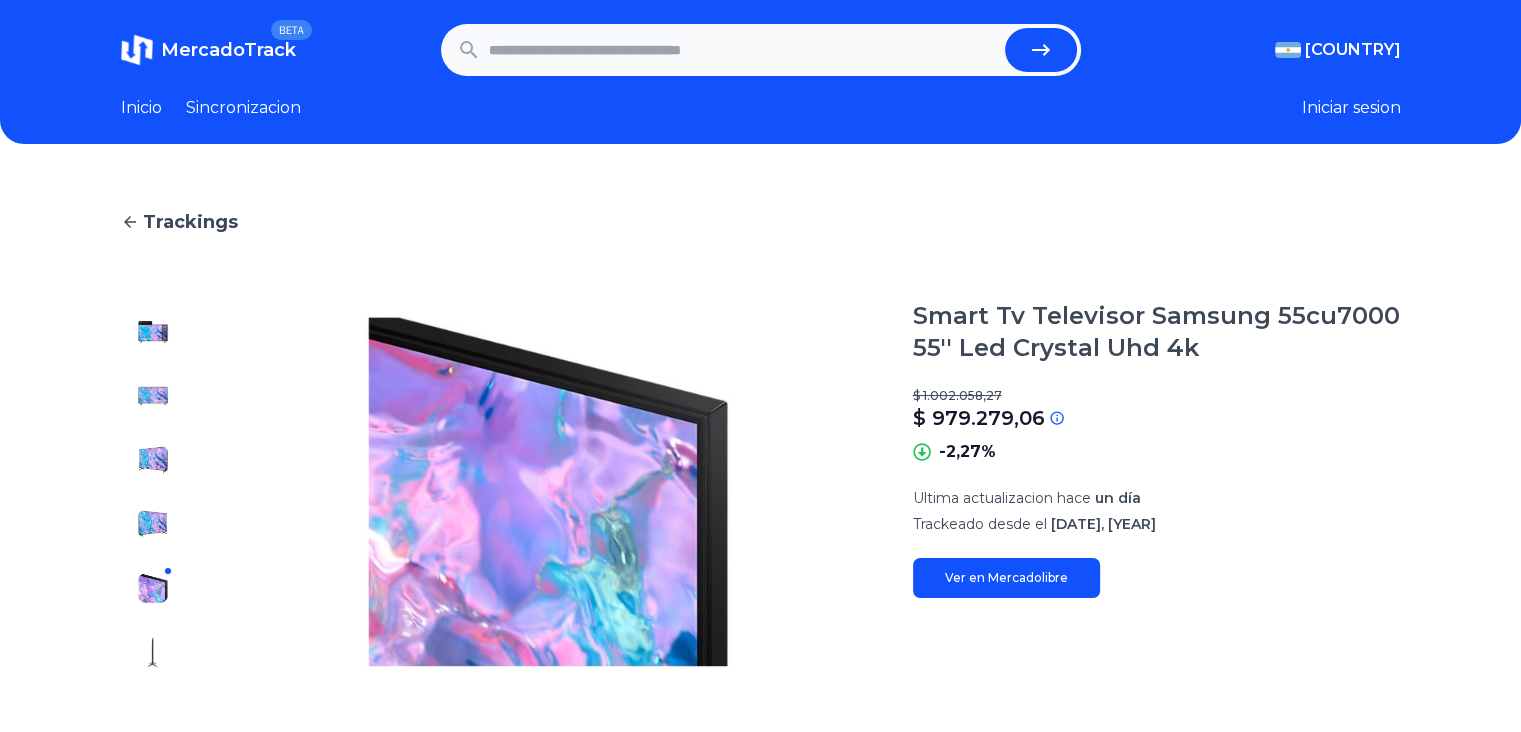 click at bounding box center (743, 50) 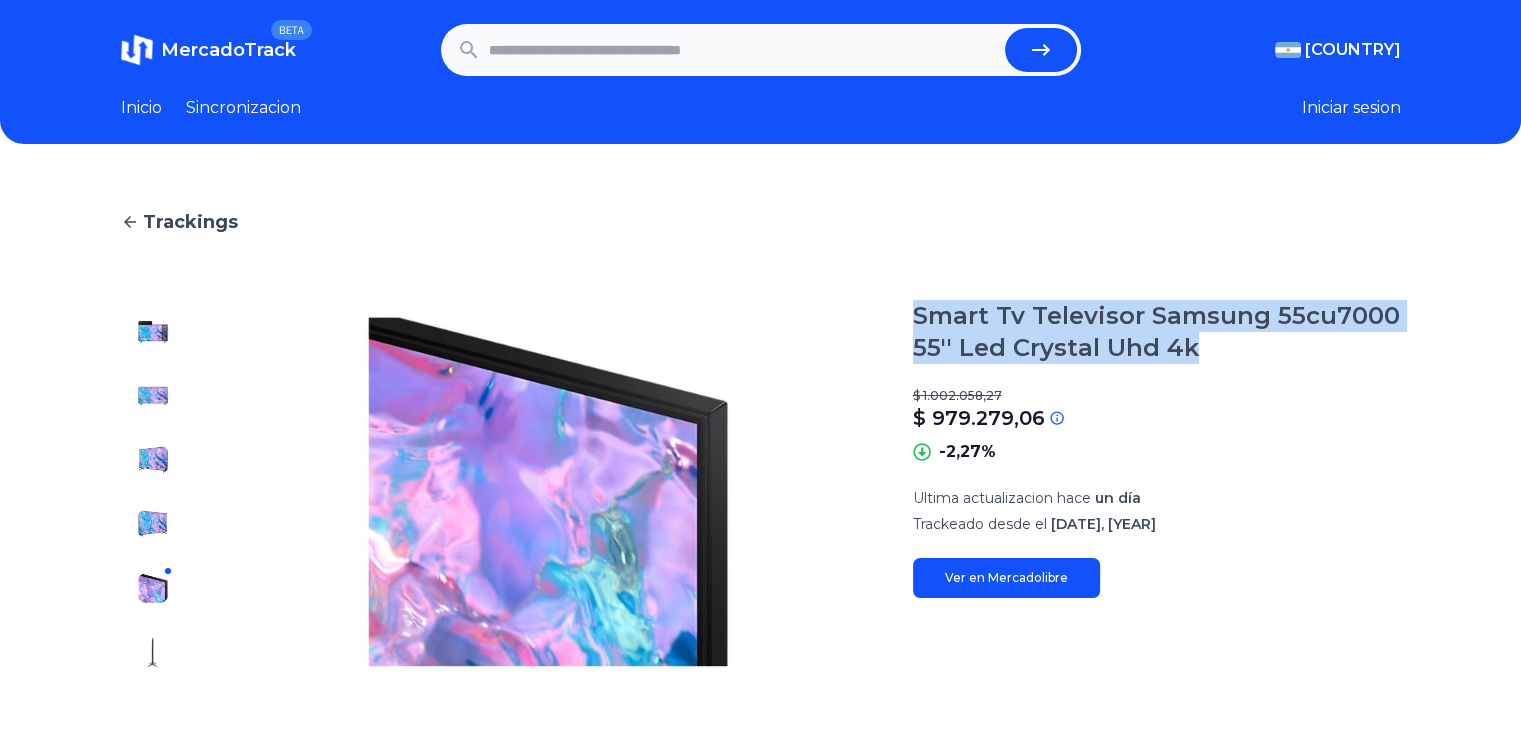drag, startPoint x: 923, startPoint y: 315, endPoint x: 1196, endPoint y: 351, distance: 275.3634 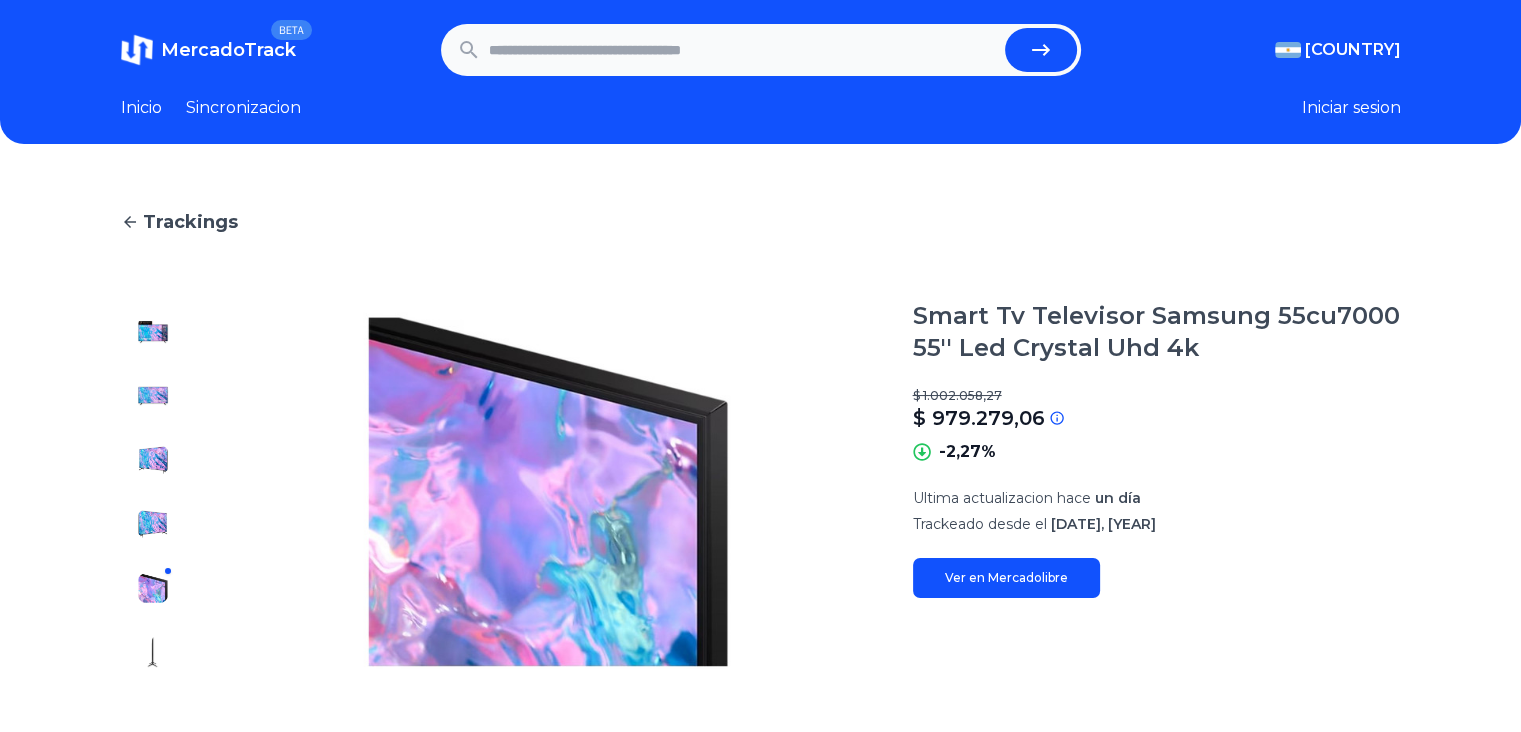 click at bounding box center (743, 50) 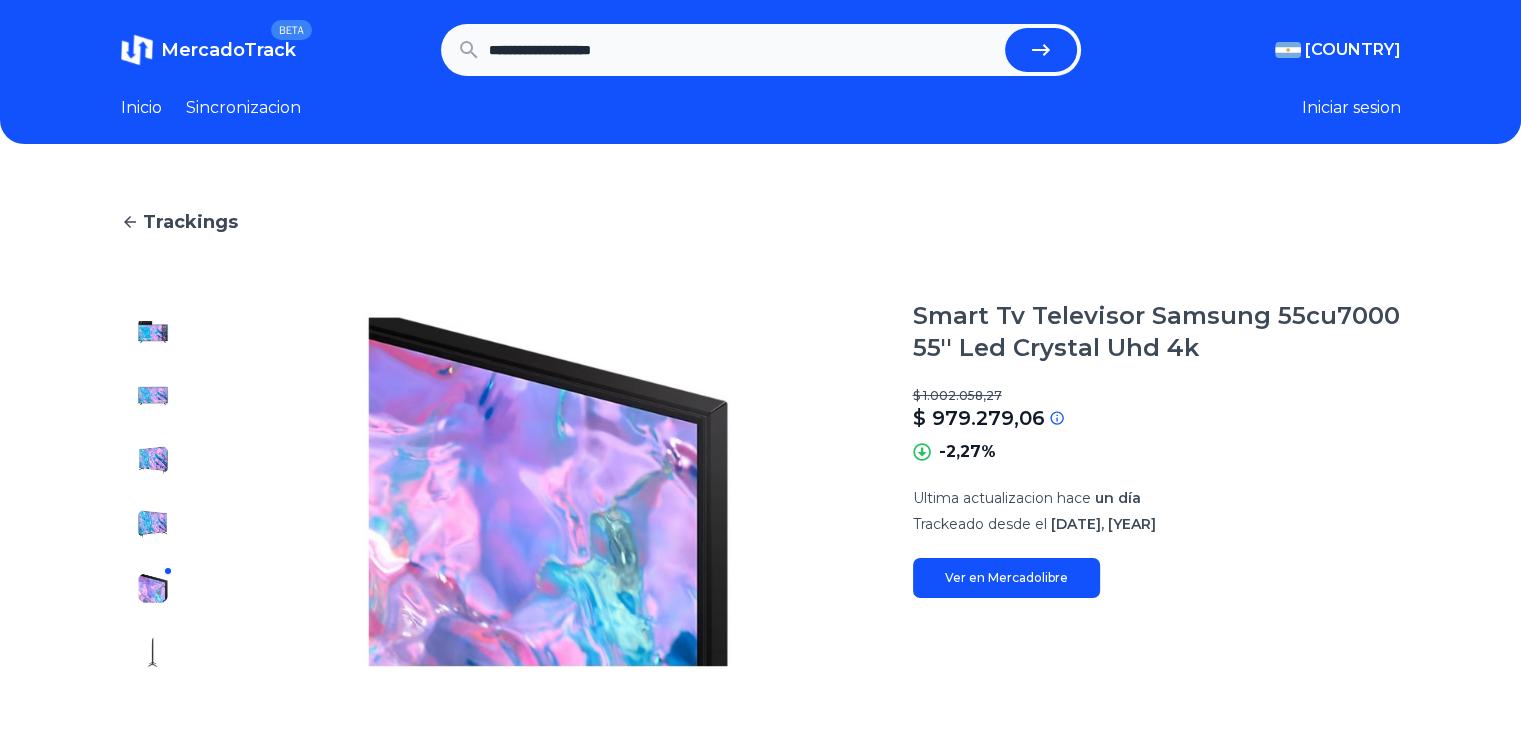 type on "**********" 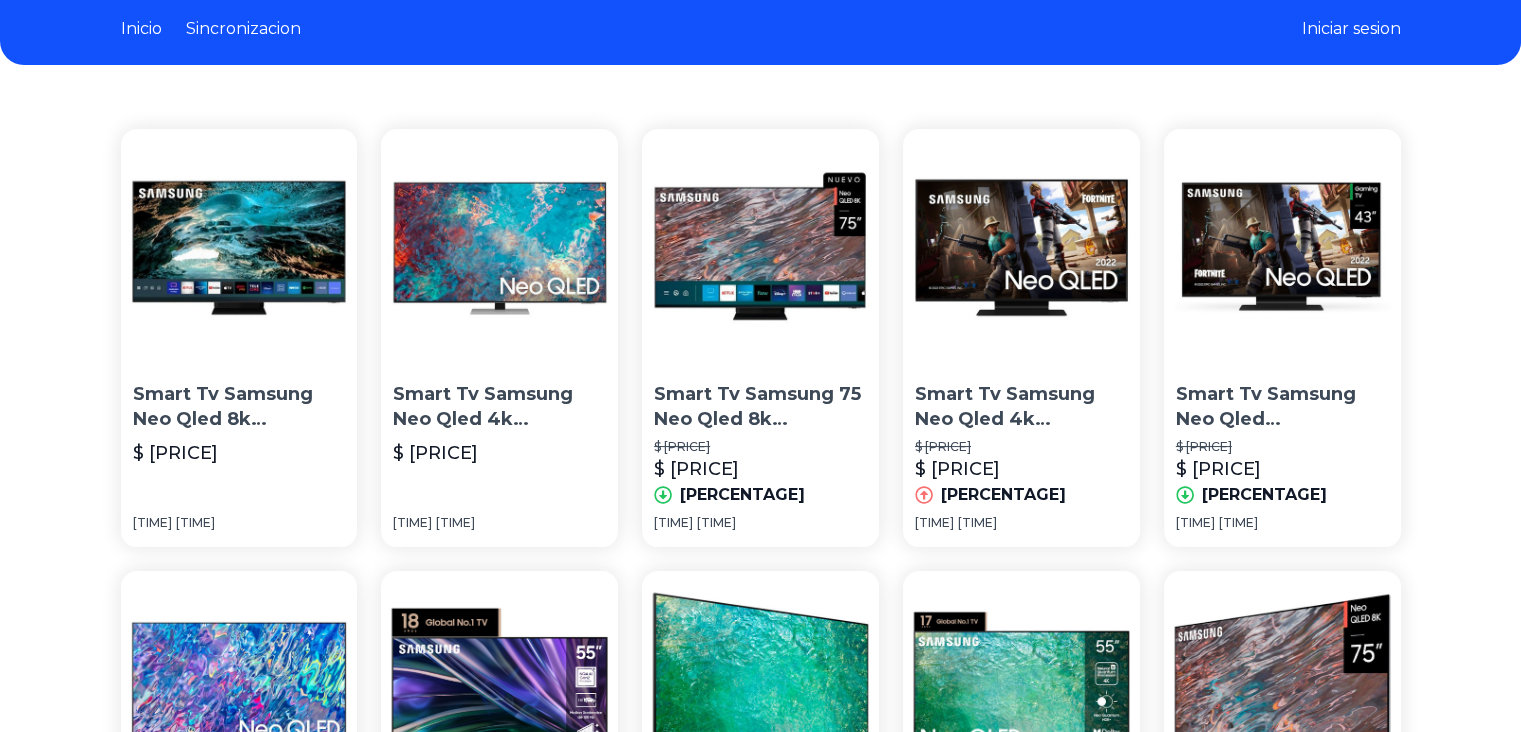 scroll, scrollTop: 0, scrollLeft: 0, axis: both 